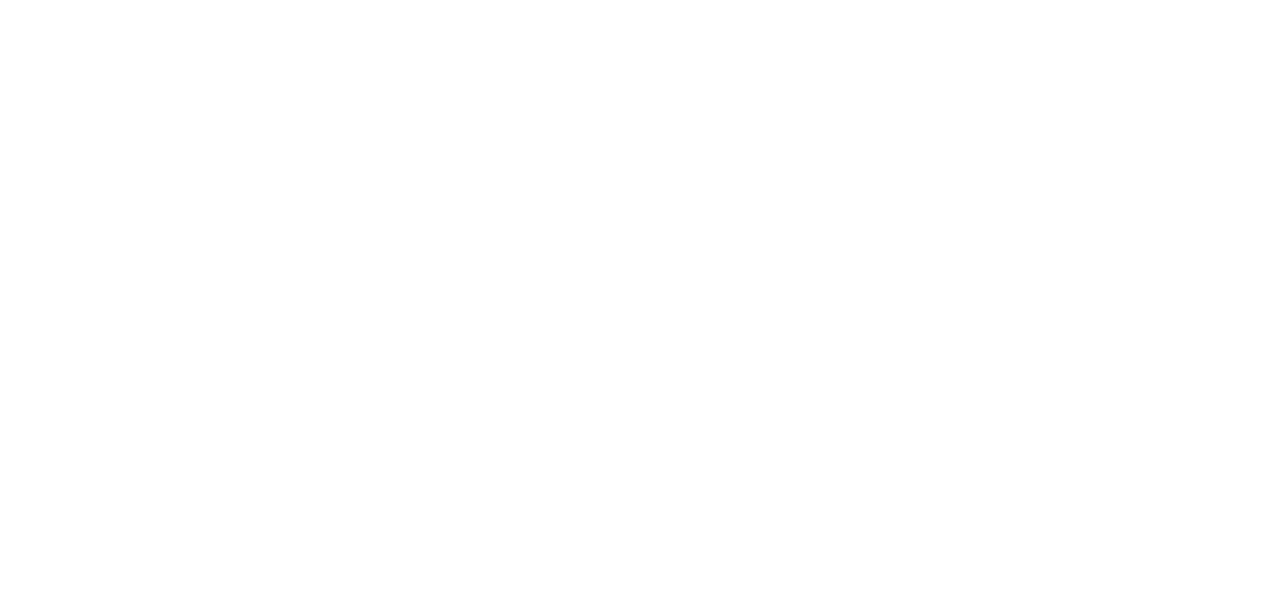 scroll, scrollTop: 0, scrollLeft: 0, axis: both 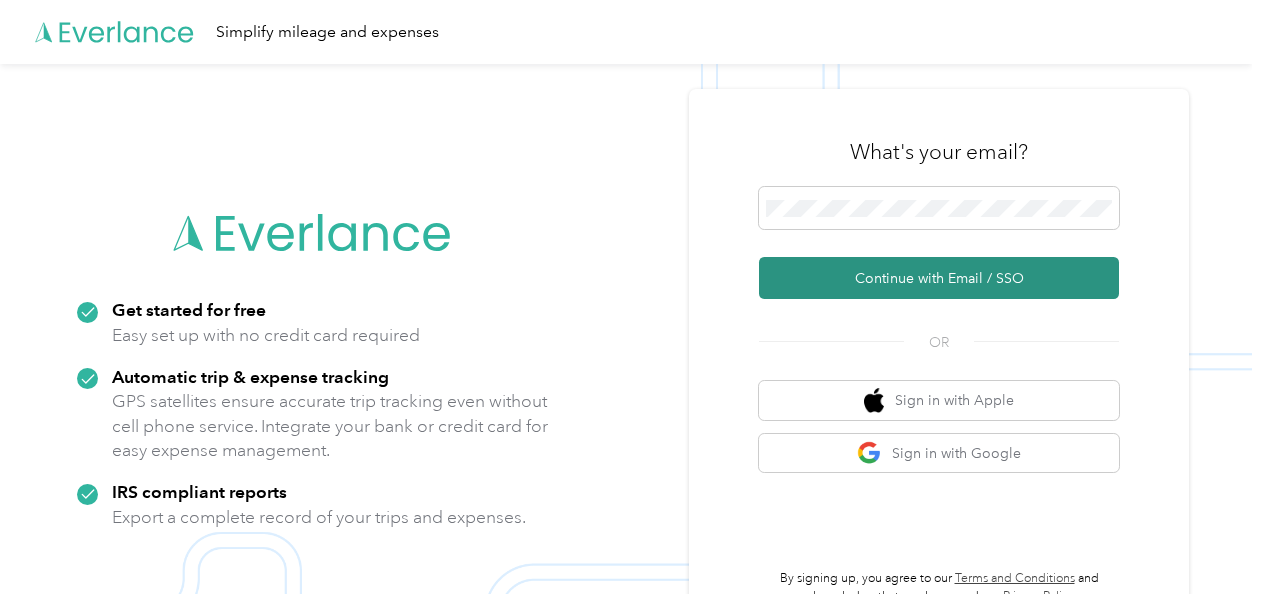 click on "Continue with Email / SSO" at bounding box center (939, 278) 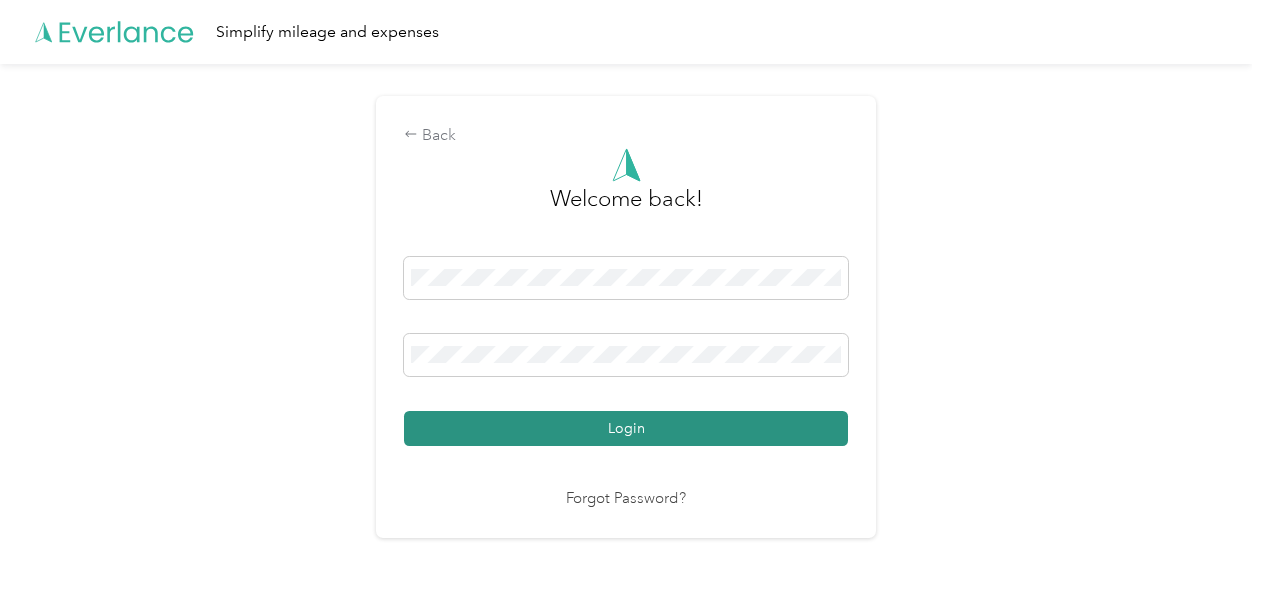 click on "Login" at bounding box center (626, 428) 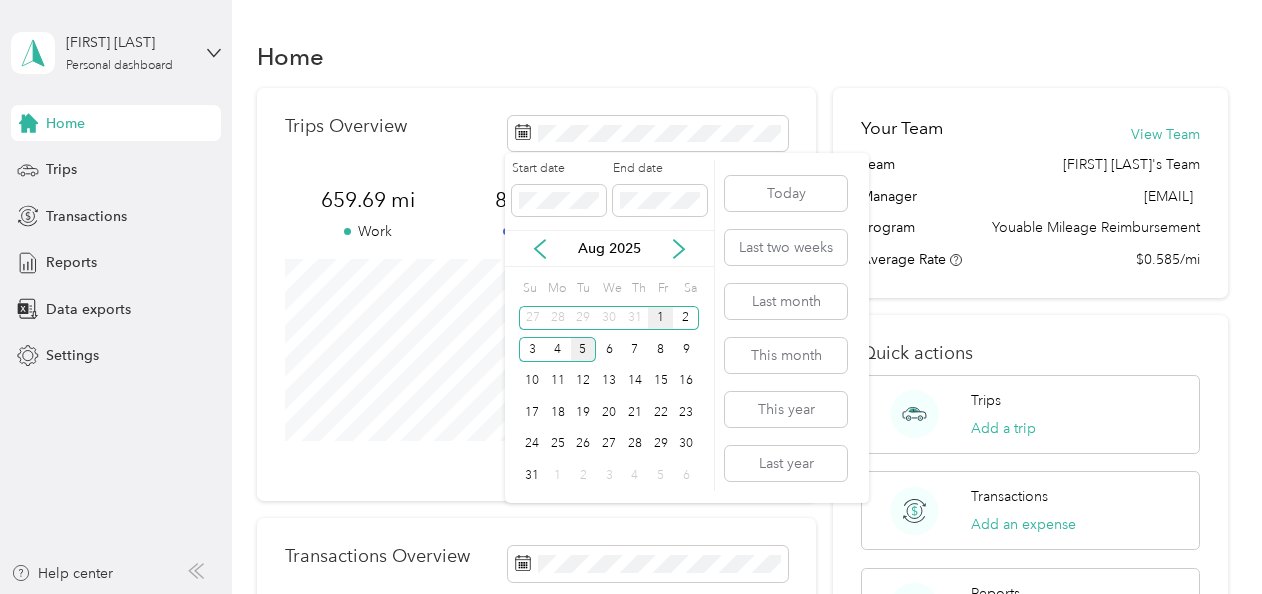 click on "1" at bounding box center [661, 318] 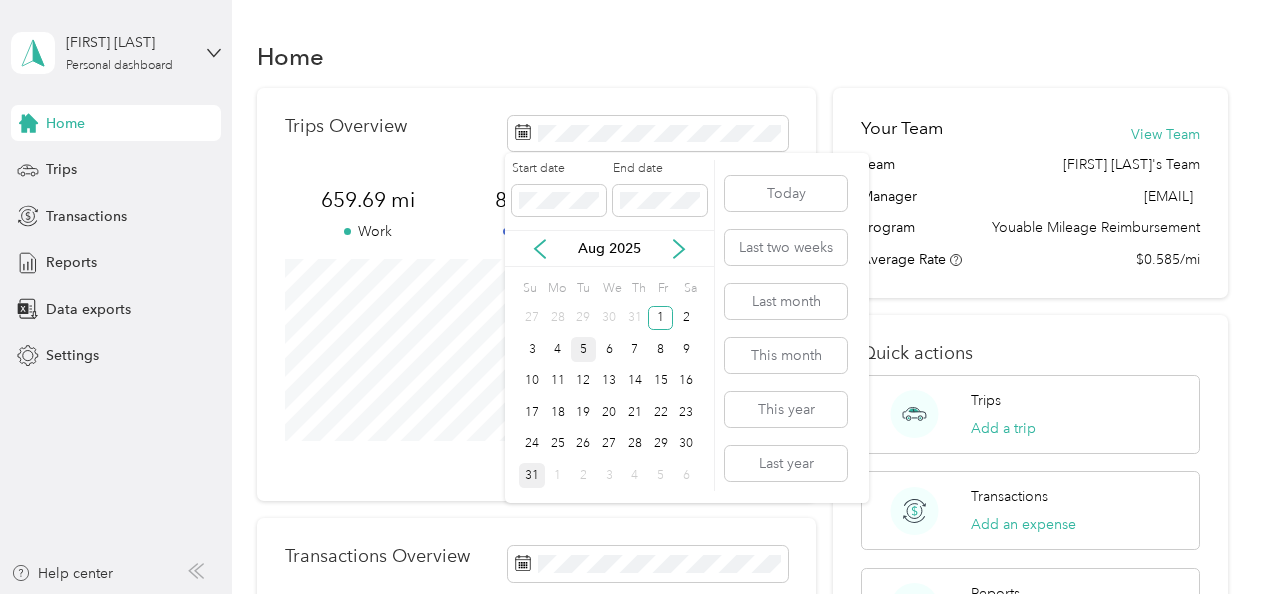 click on "31" at bounding box center (532, 475) 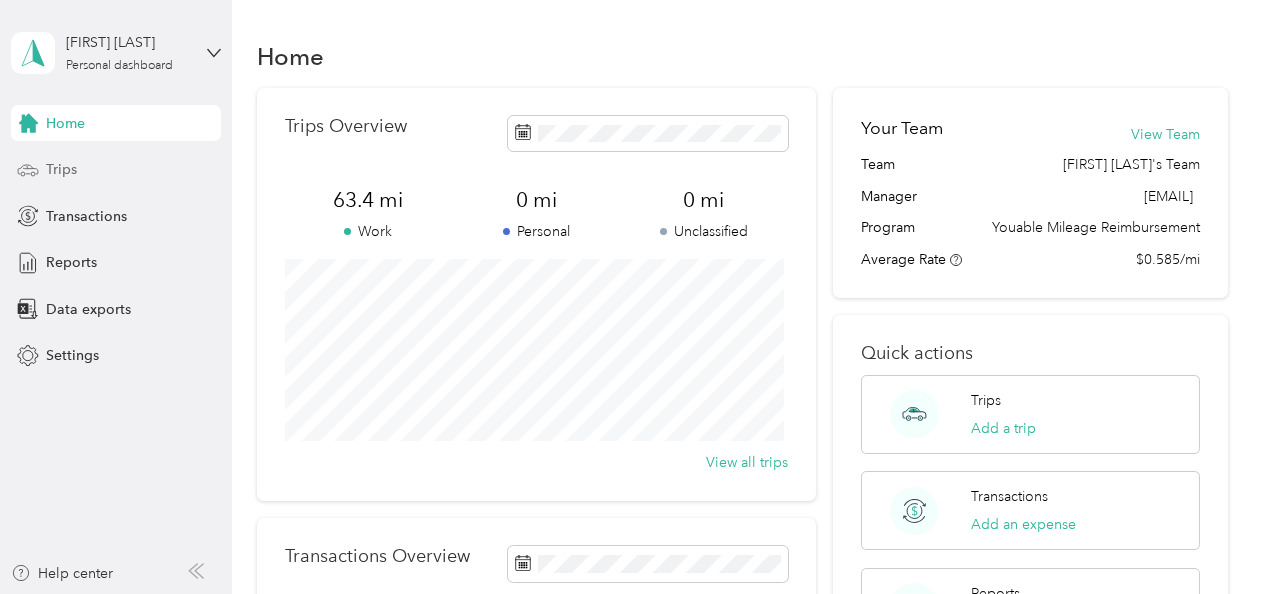 click on "Trips" at bounding box center (61, 169) 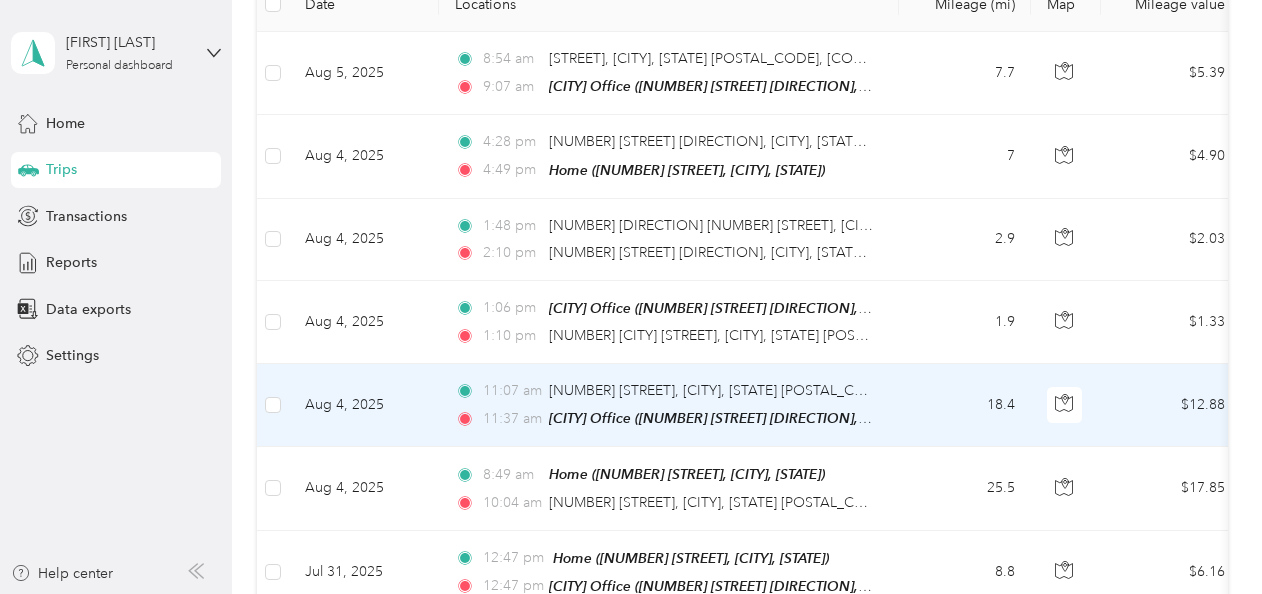 scroll, scrollTop: 574, scrollLeft: 0, axis: vertical 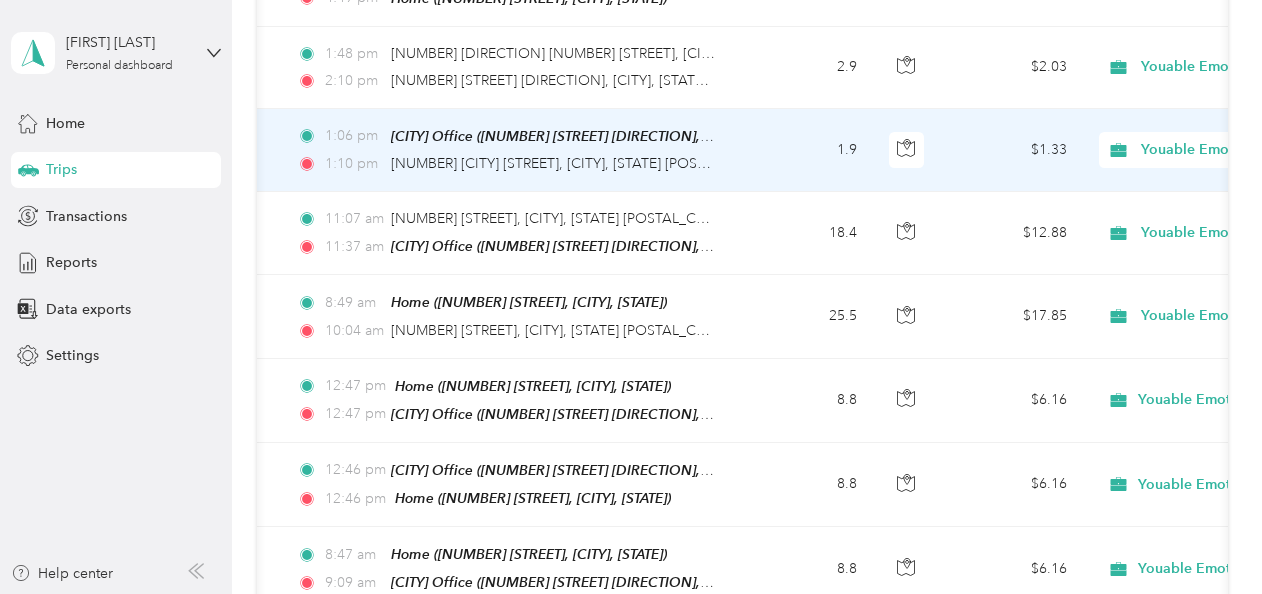 click on "Youable Emotional Health" at bounding box center (1232, 150) 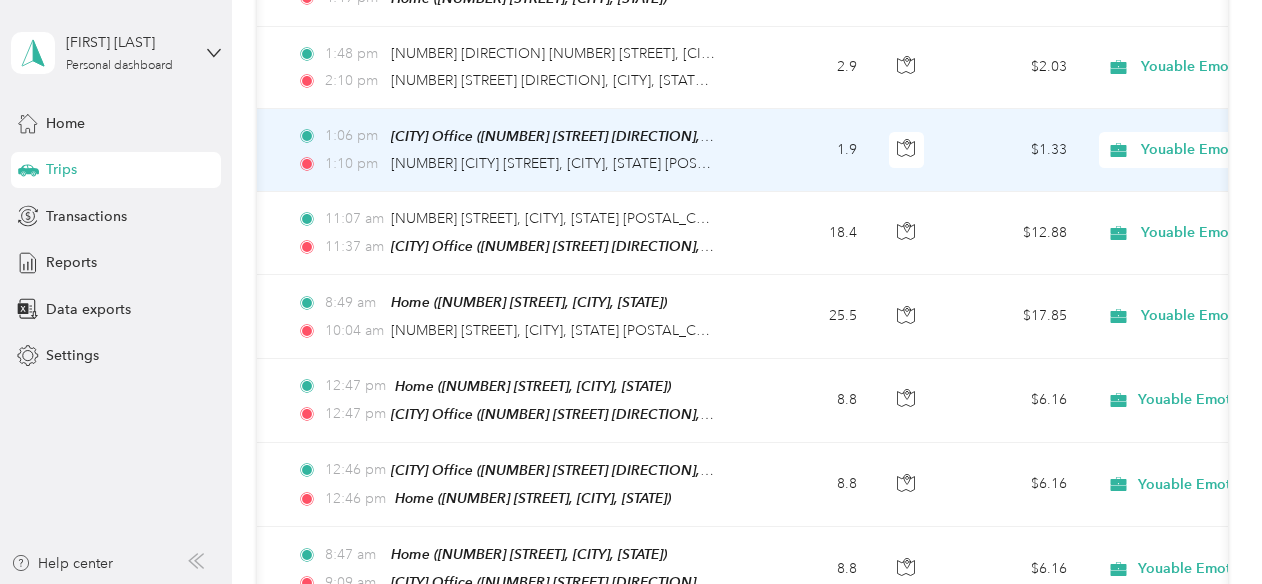 click on "Personal" at bounding box center [1163, 206] 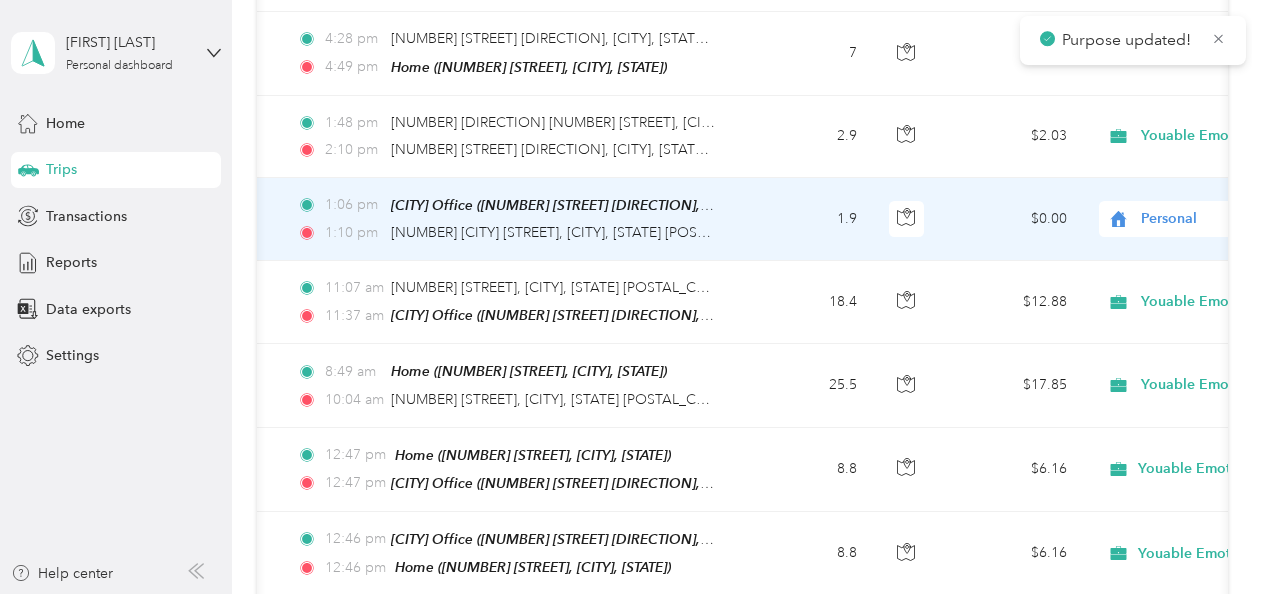 scroll, scrollTop: 407, scrollLeft: 0, axis: vertical 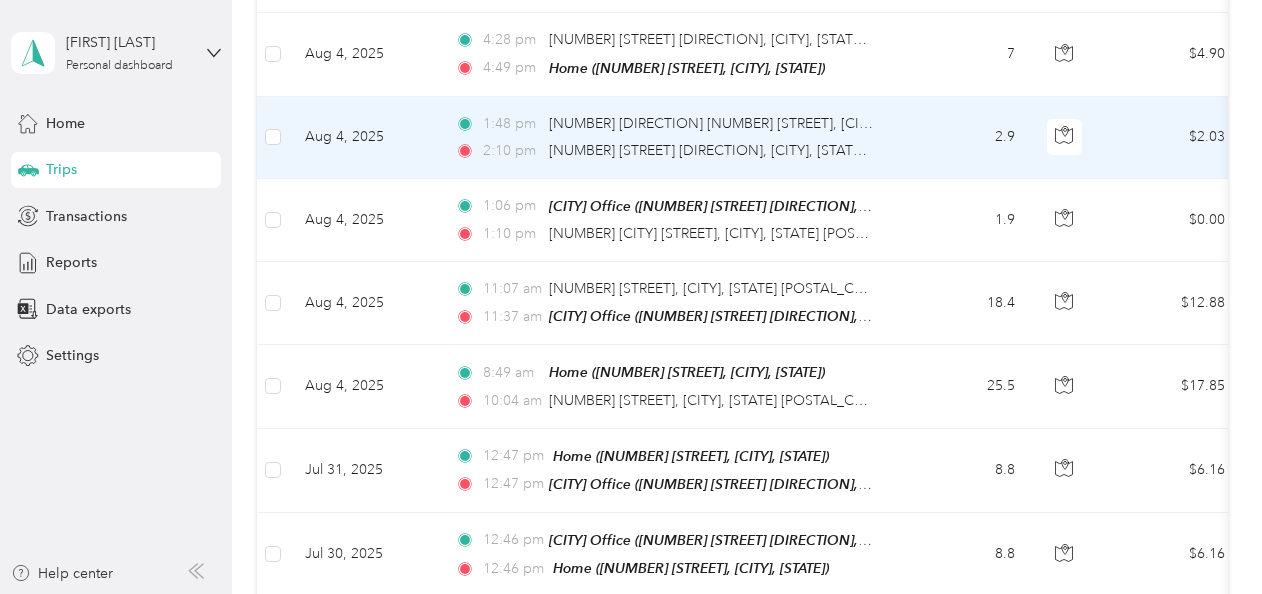 click on "2.9" at bounding box center [965, 138] 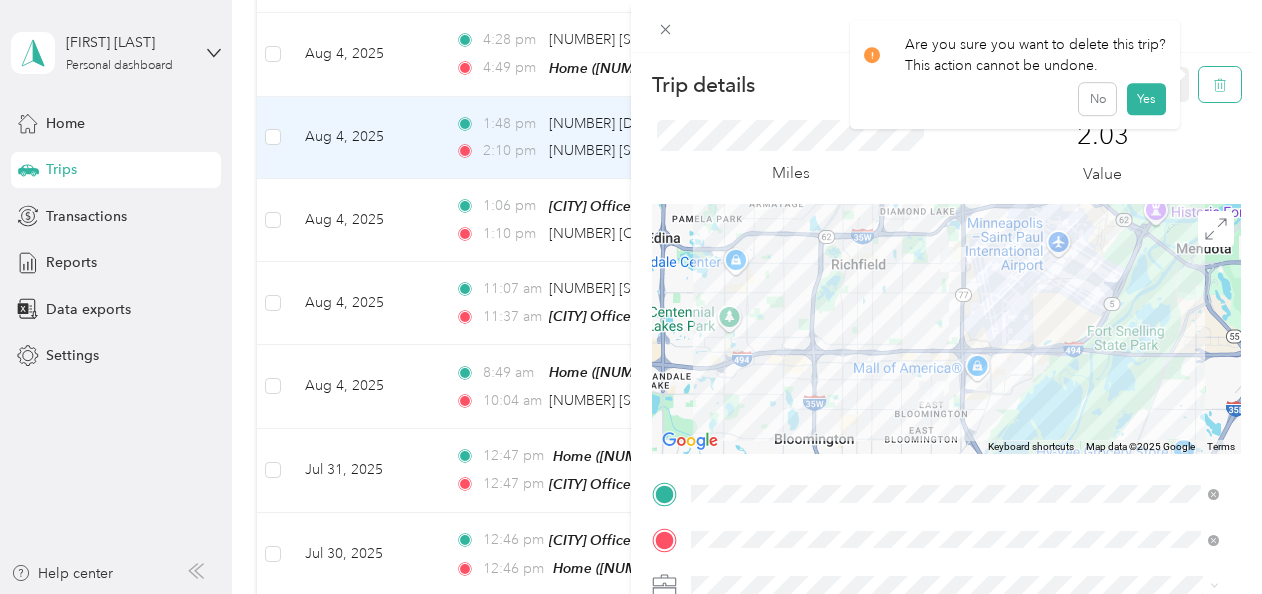 click at bounding box center [1220, 84] 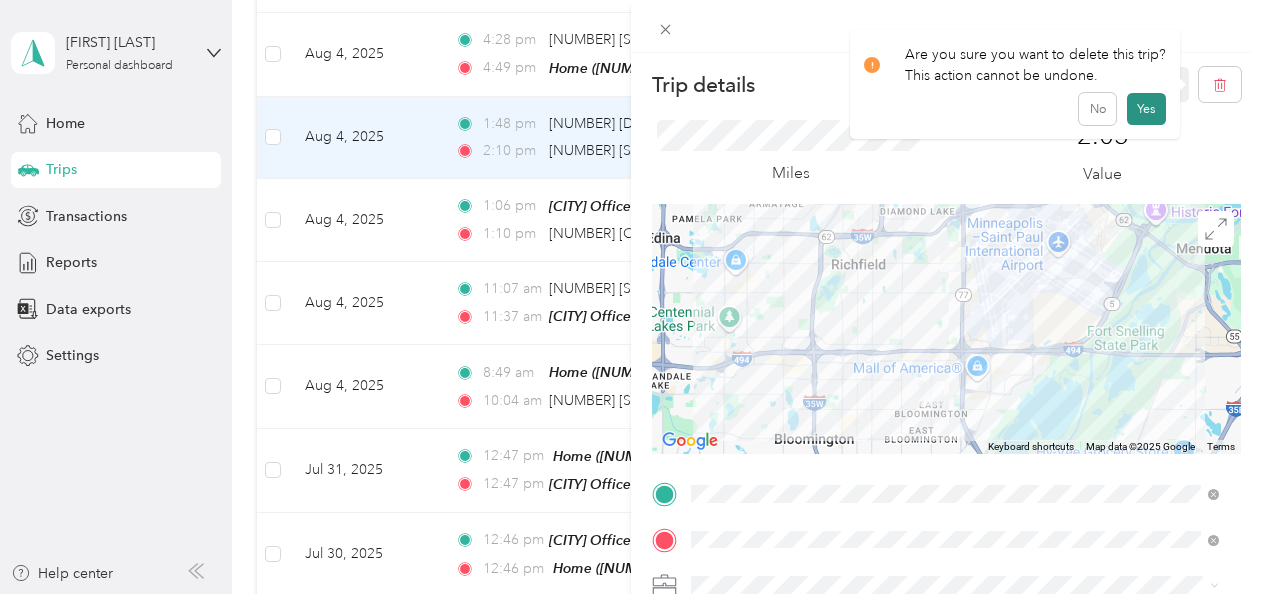 click on "Yes" at bounding box center [1146, 109] 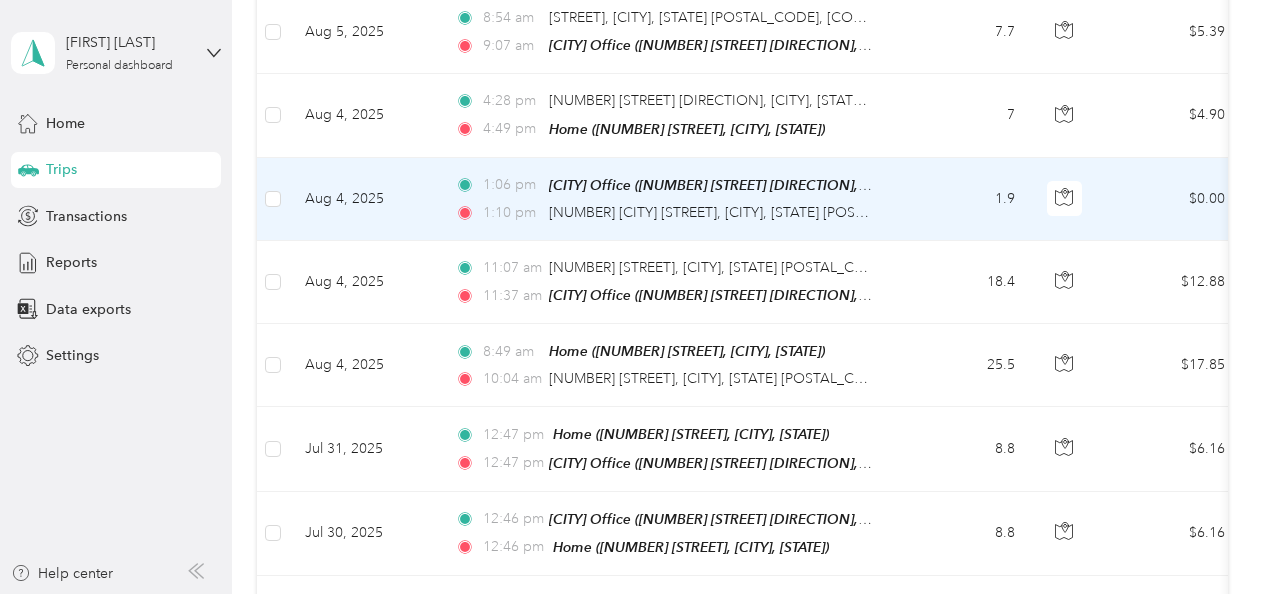 scroll, scrollTop: 347, scrollLeft: 0, axis: vertical 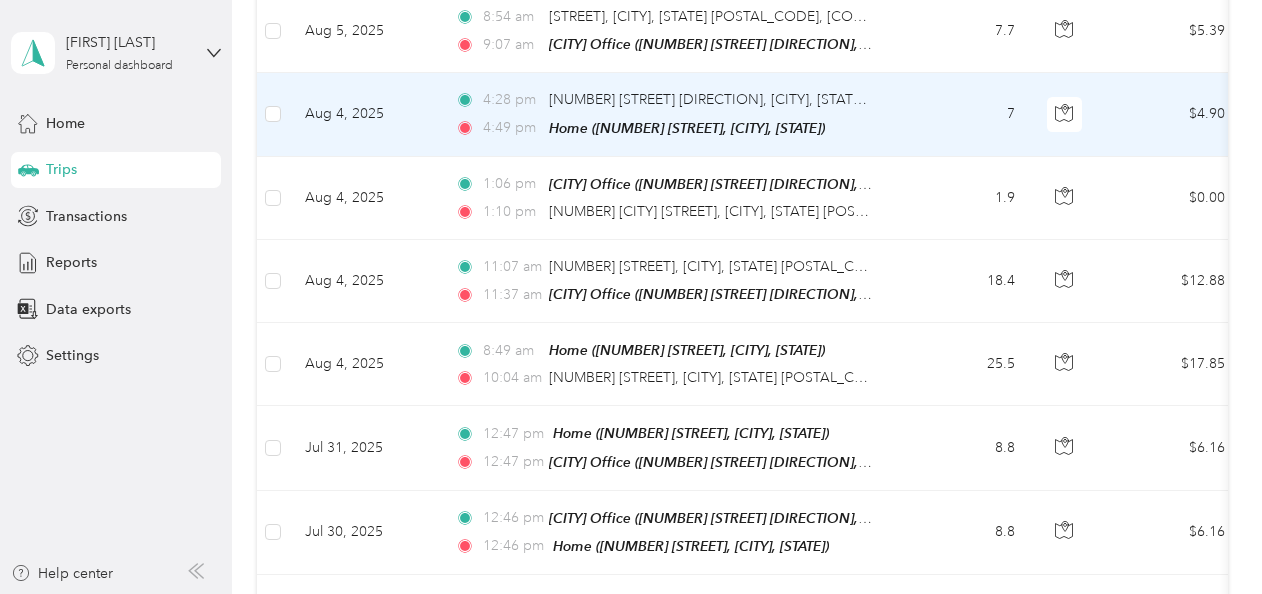 click on "7" at bounding box center (965, 114) 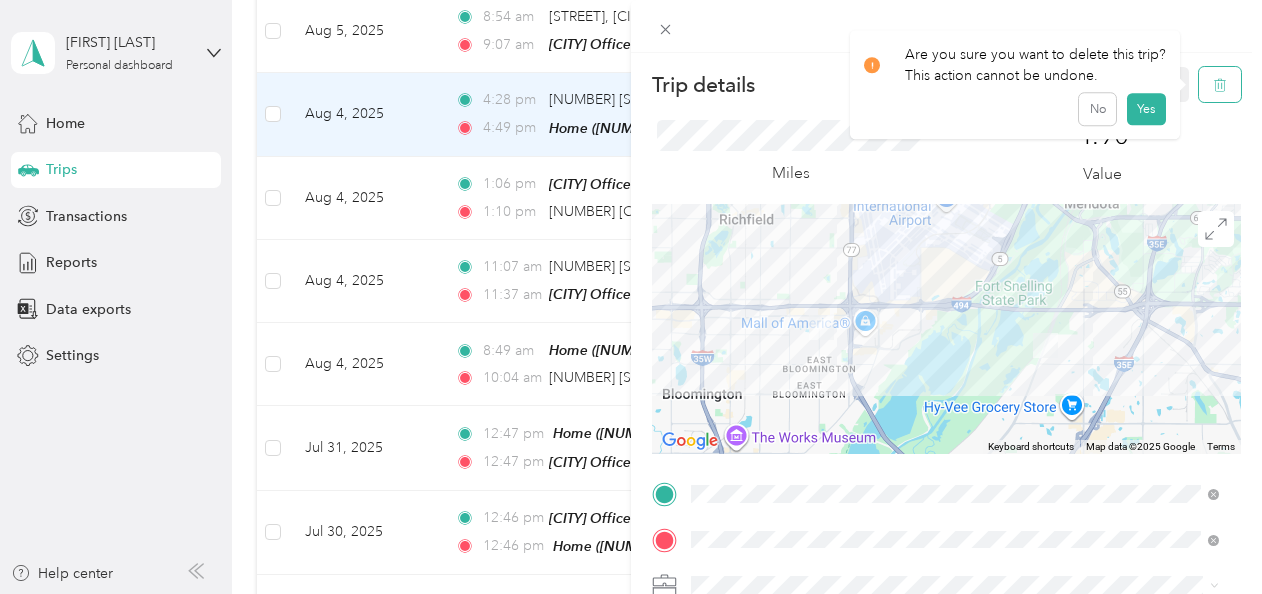 click at bounding box center (1220, 84) 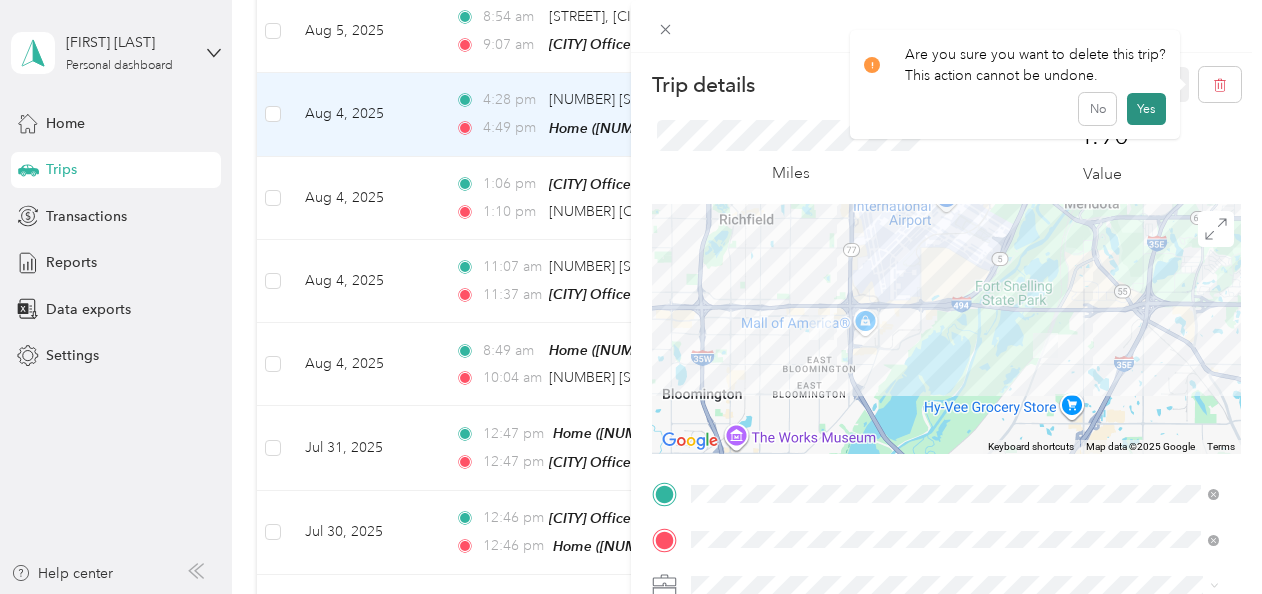 click on "Yes" at bounding box center [1146, 109] 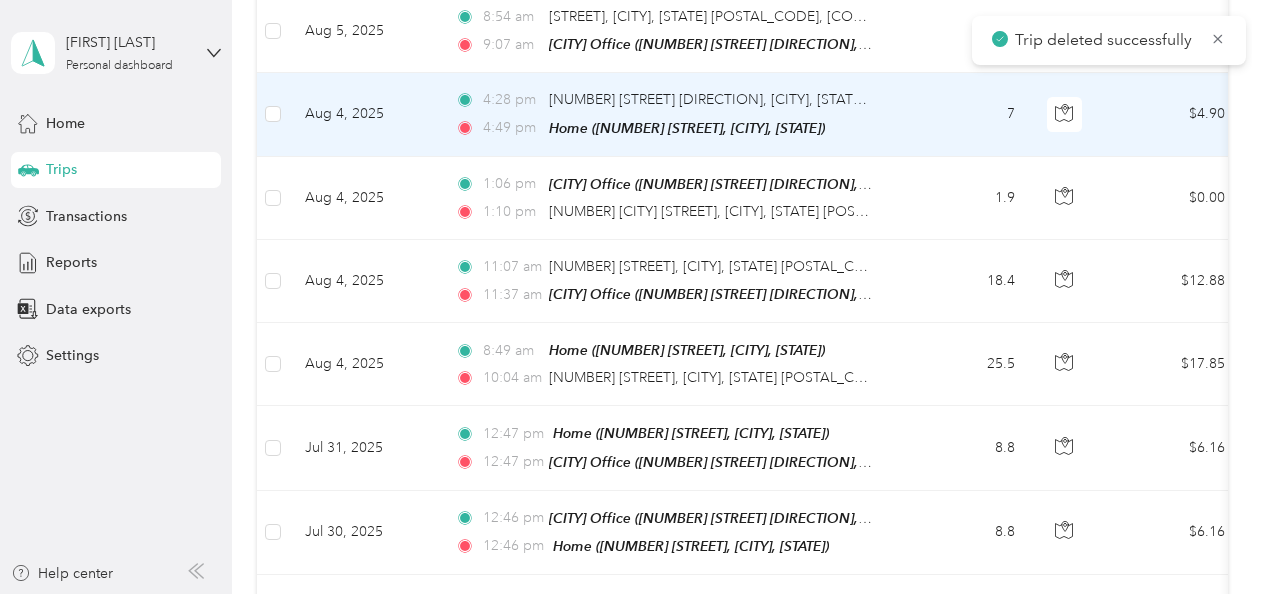 scroll, scrollTop: 0, scrollLeft: 0, axis: both 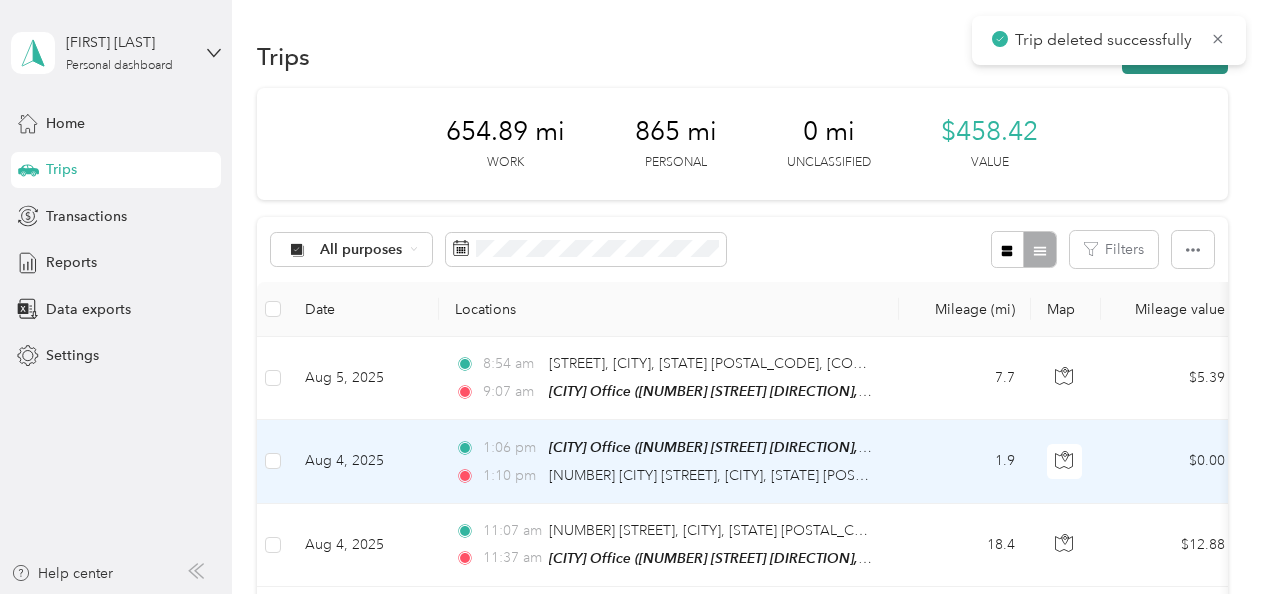 click on "New trip" at bounding box center (1175, 56) 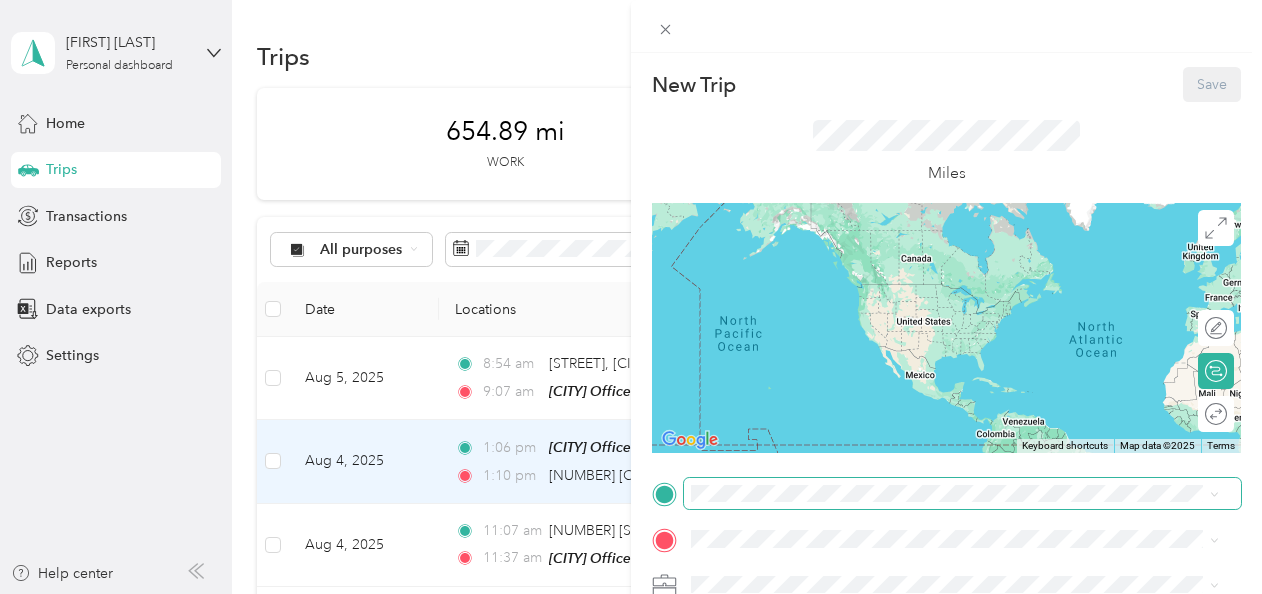 click at bounding box center [962, 494] 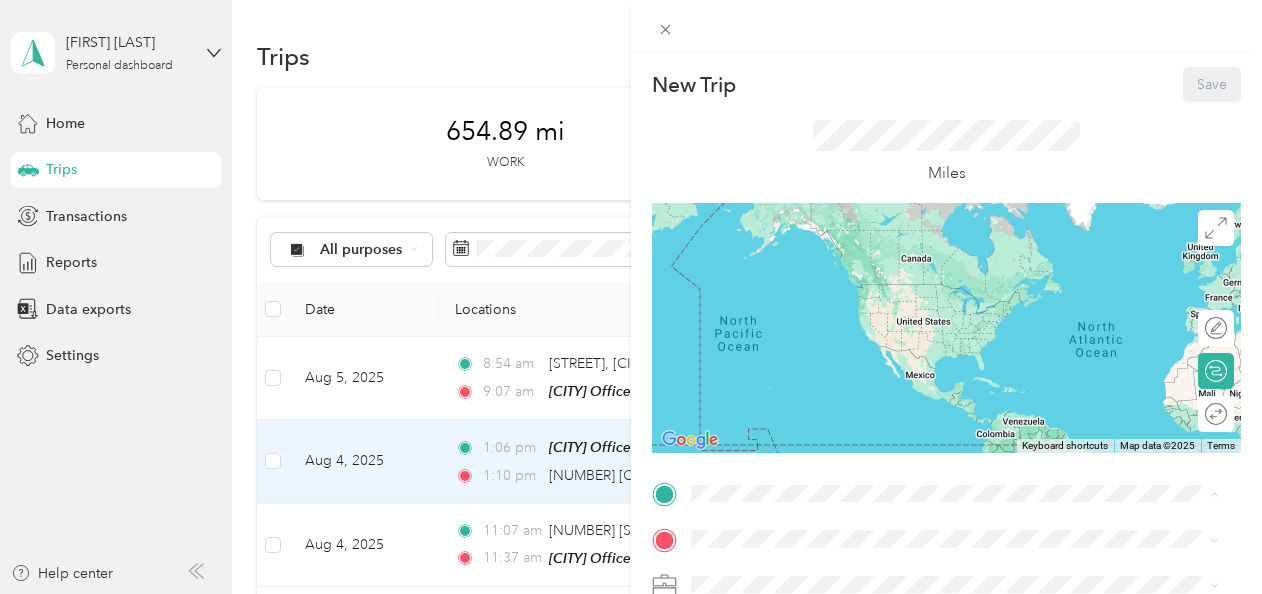 click on "TEAM [CITY] Office [NUMBER] [STREET] [DIRECTION], [POSTAL_CODE], [CITY], [STATE], [COUNTRY]" at bounding box center [970, 283] 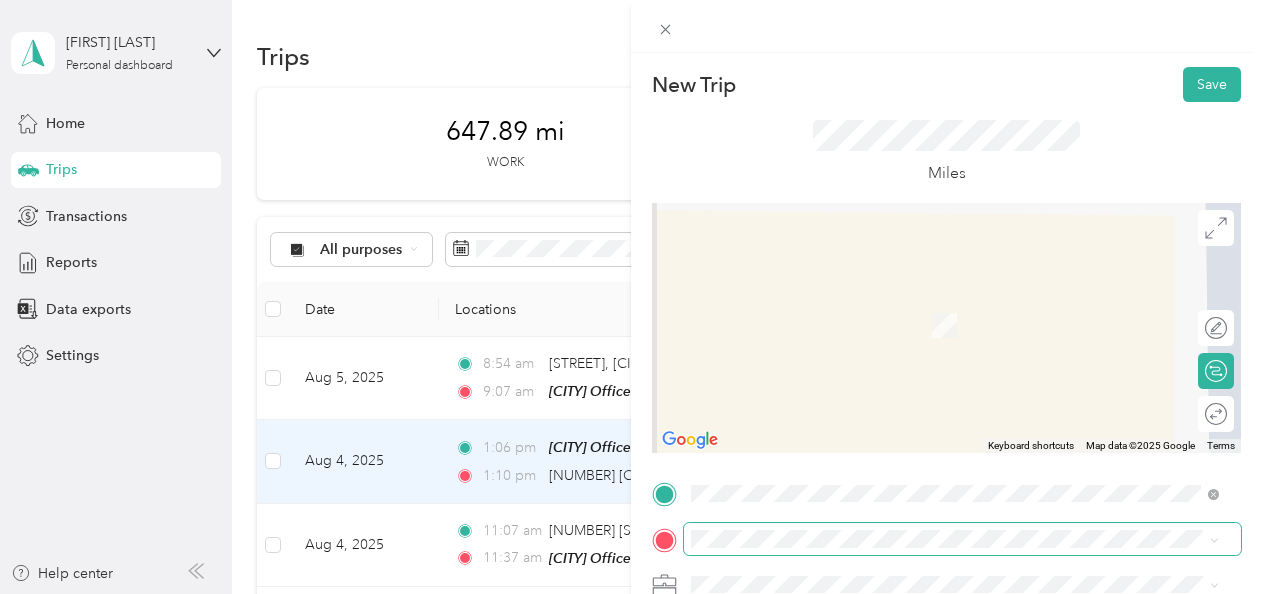 click at bounding box center [962, 539] 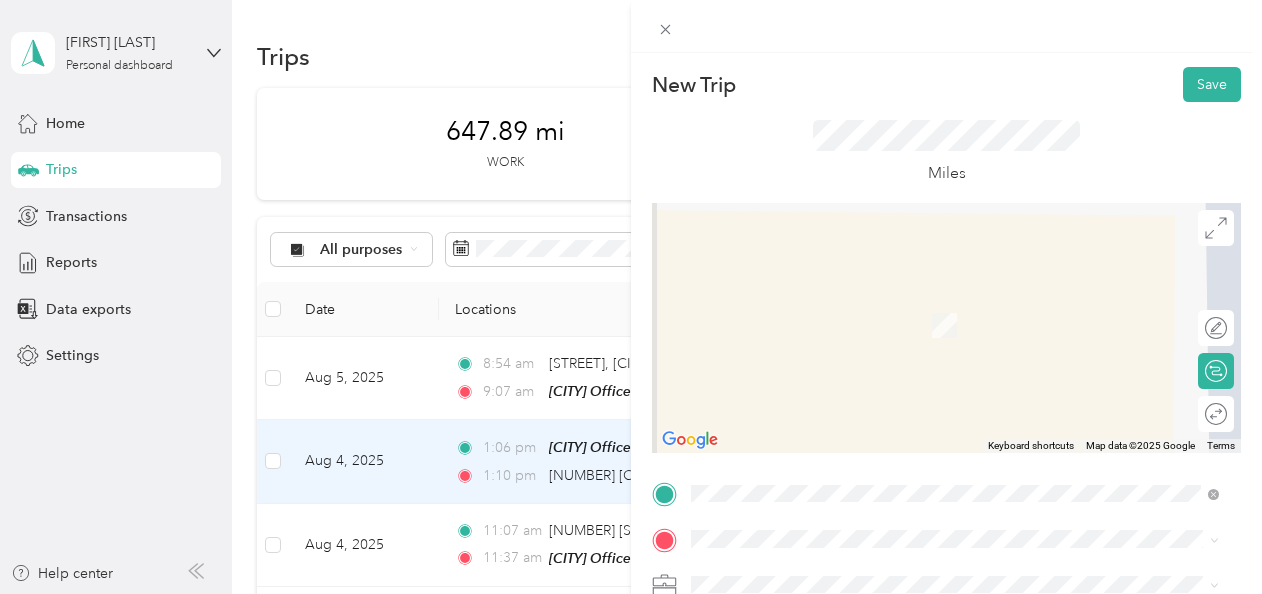 click on "From search results [NUMBER] [STREET] [DIRECTION]
[CITY], [STATE] [POSTAL_CODE], [COUNTRY] [NUMBER] [STREET] [DIRECTION]
[CITY], [STATE] [POSTAL_CODE], [COUNTRY] [NUMBER] [POSTAL_CODE]
[CITY], [REGION], [COUNTRY] [NUMBER] [POSTAL_CODE]
[CITY], [REGION], [COUNTRY]" at bounding box center [955, 381] 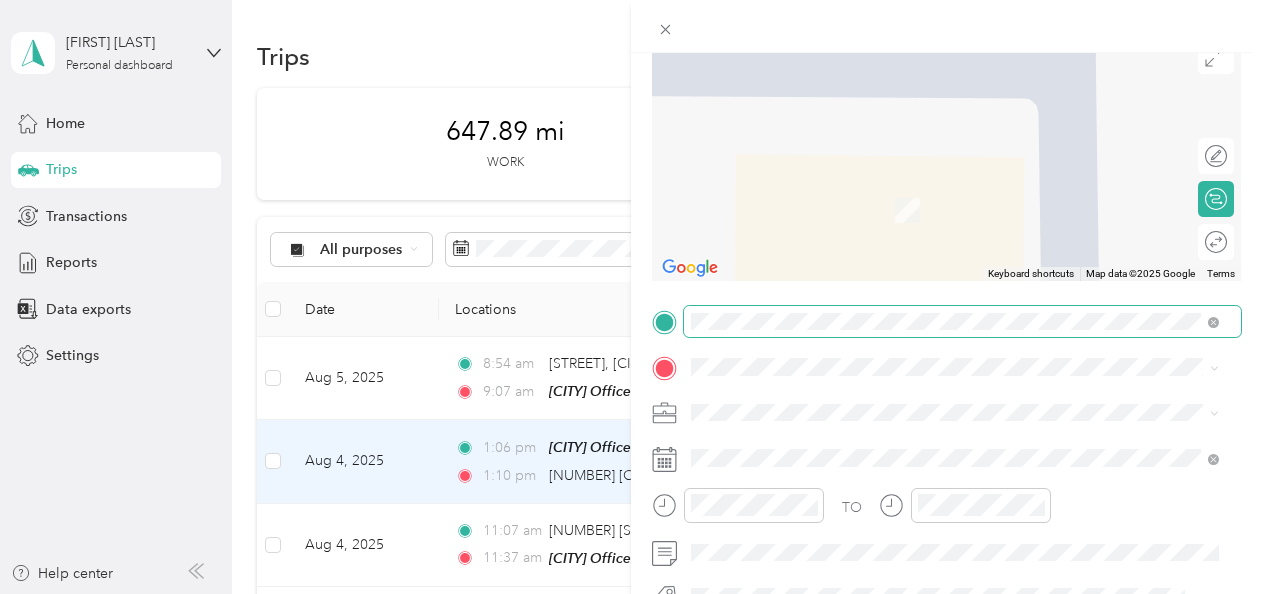 scroll, scrollTop: 189, scrollLeft: 0, axis: vertical 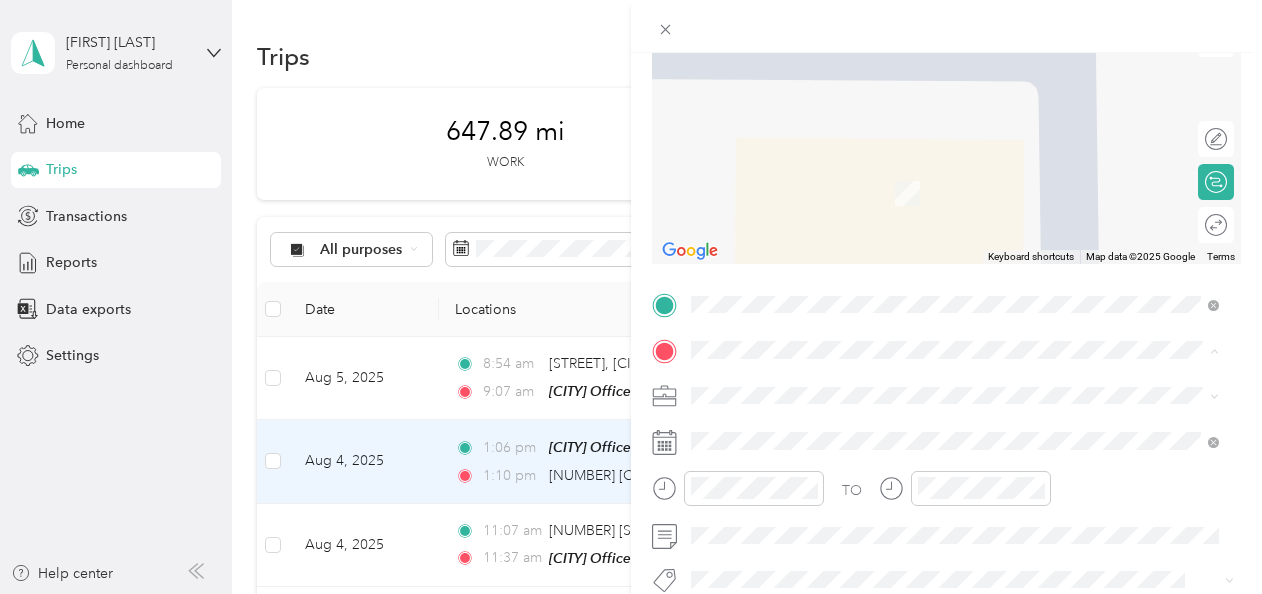 click on "[NUMBER] [STREET] [DIRECTION]
[CITY], [STATE] [POSTAL_CODE], [COUNTRY]" at bounding box center (873, 114) 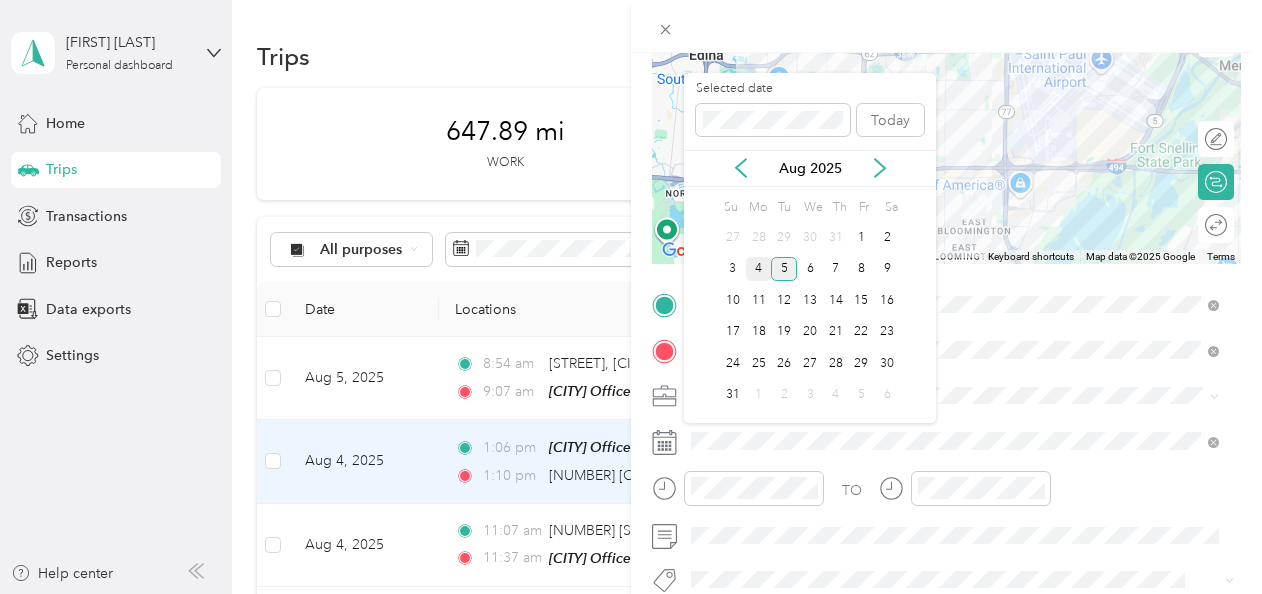 click on "4" at bounding box center [759, 269] 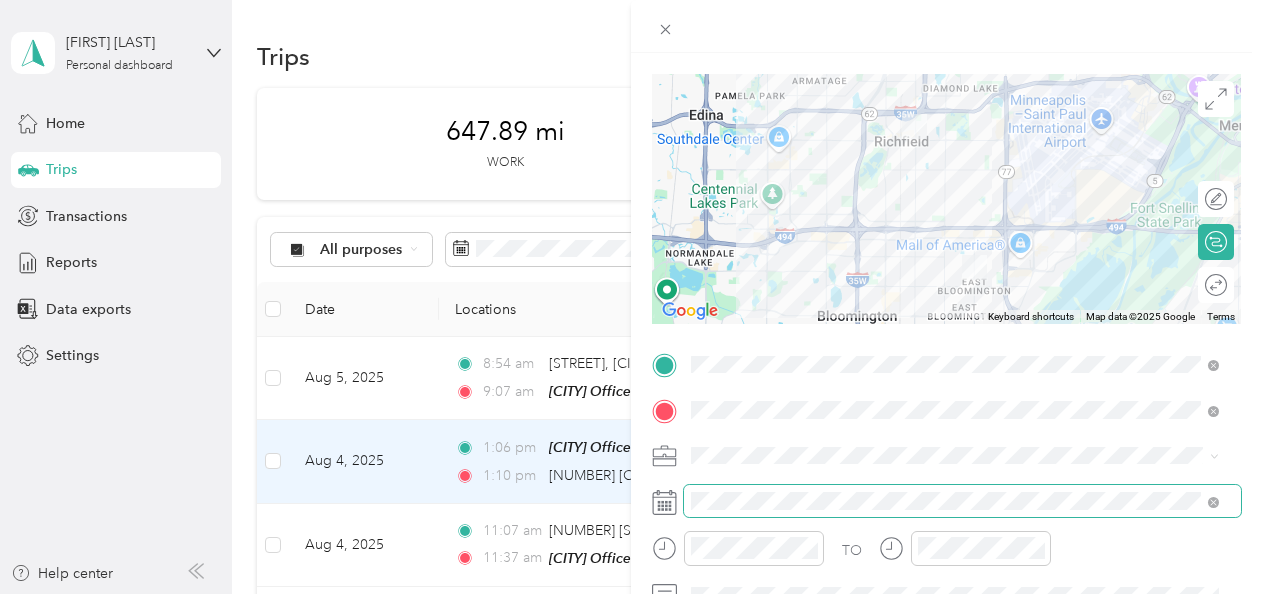 scroll, scrollTop: 0, scrollLeft: 0, axis: both 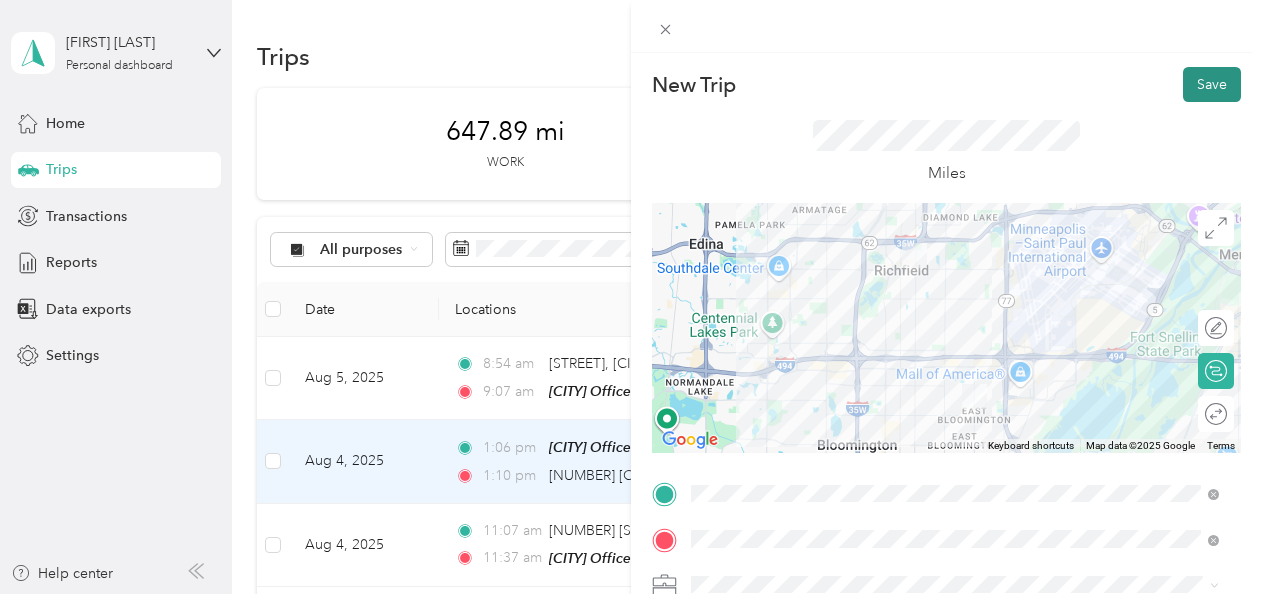 click on "Save" at bounding box center (1212, 84) 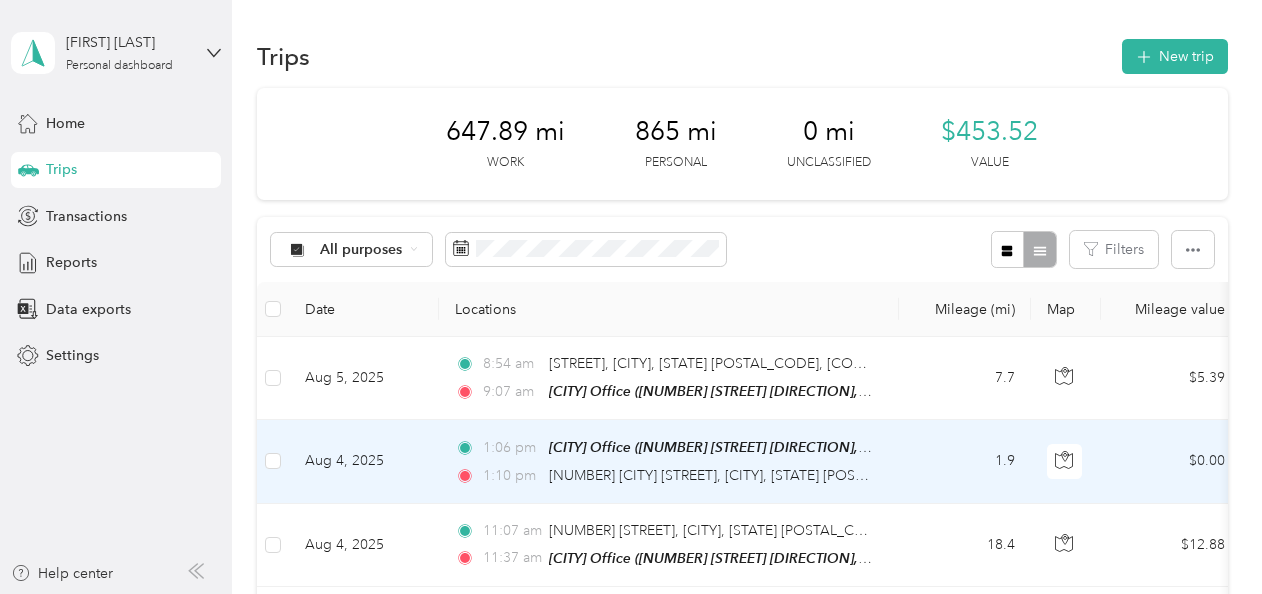 scroll, scrollTop: 18, scrollLeft: 0, axis: vertical 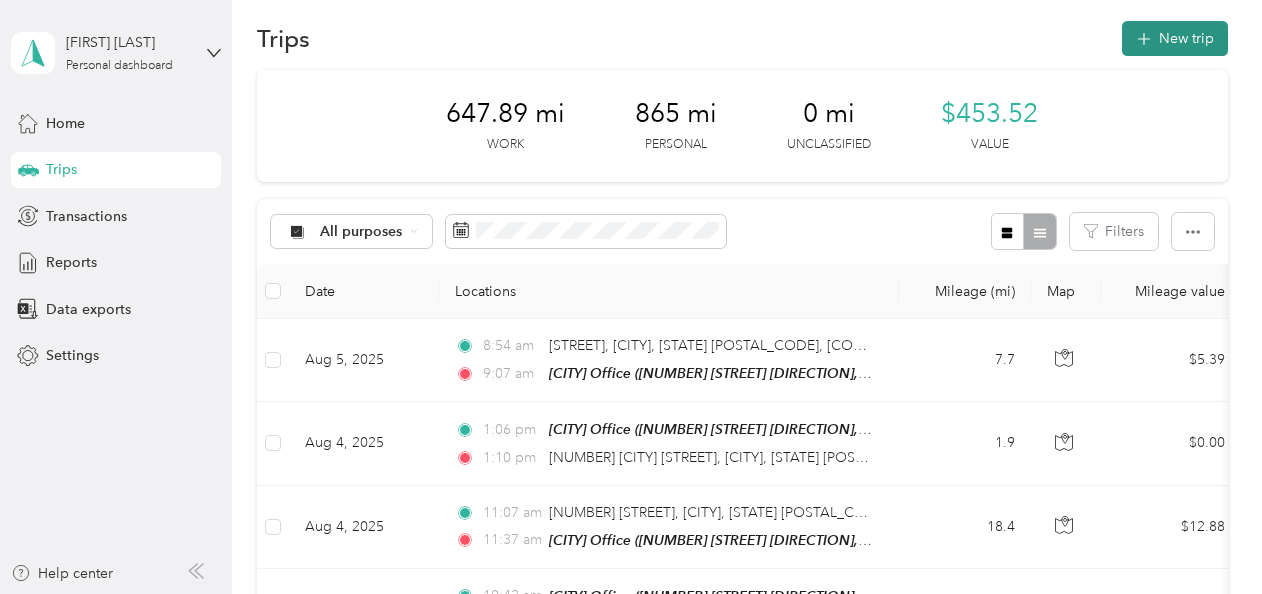 click on "New trip" at bounding box center [1175, 38] 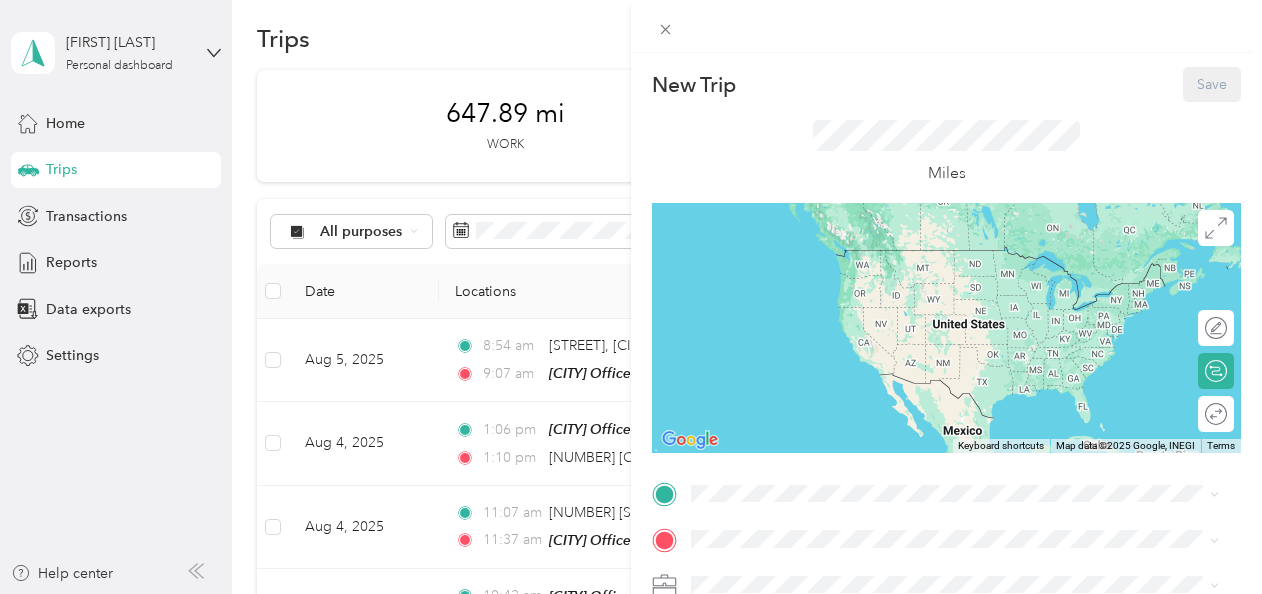 scroll, scrollTop: 194, scrollLeft: 0, axis: vertical 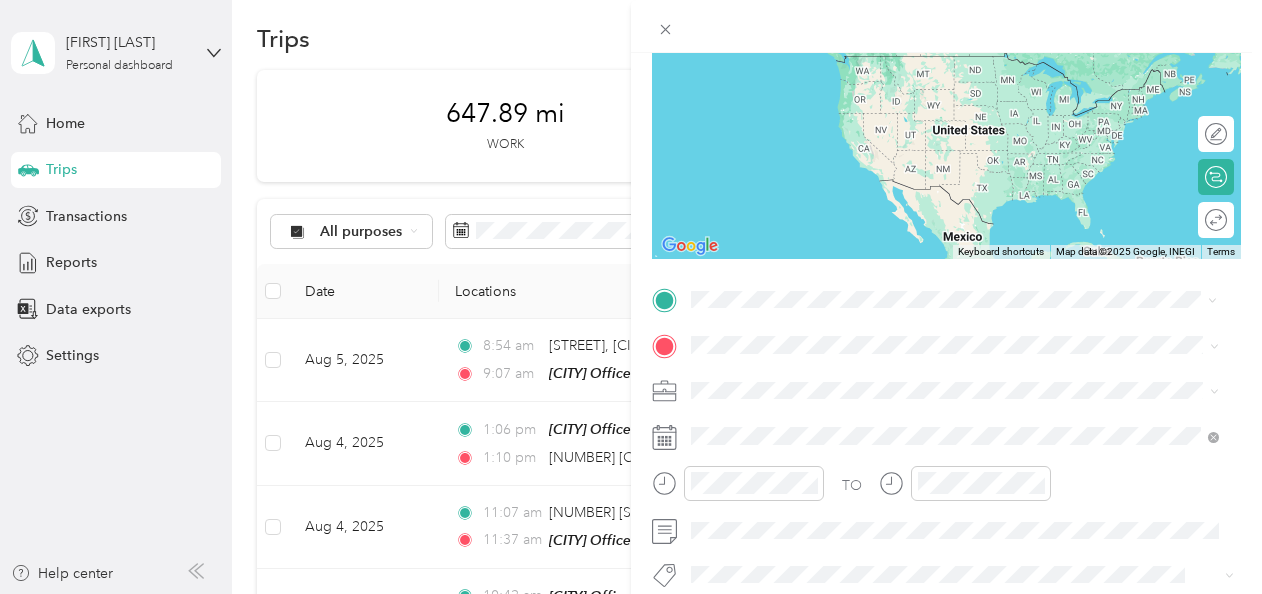 click on "[NUMBER] [STREET] [DIRECTION]
[CITY], [STATE] [POSTAL_CODE], [COUNTRY]" at bounding box center [873, 120] 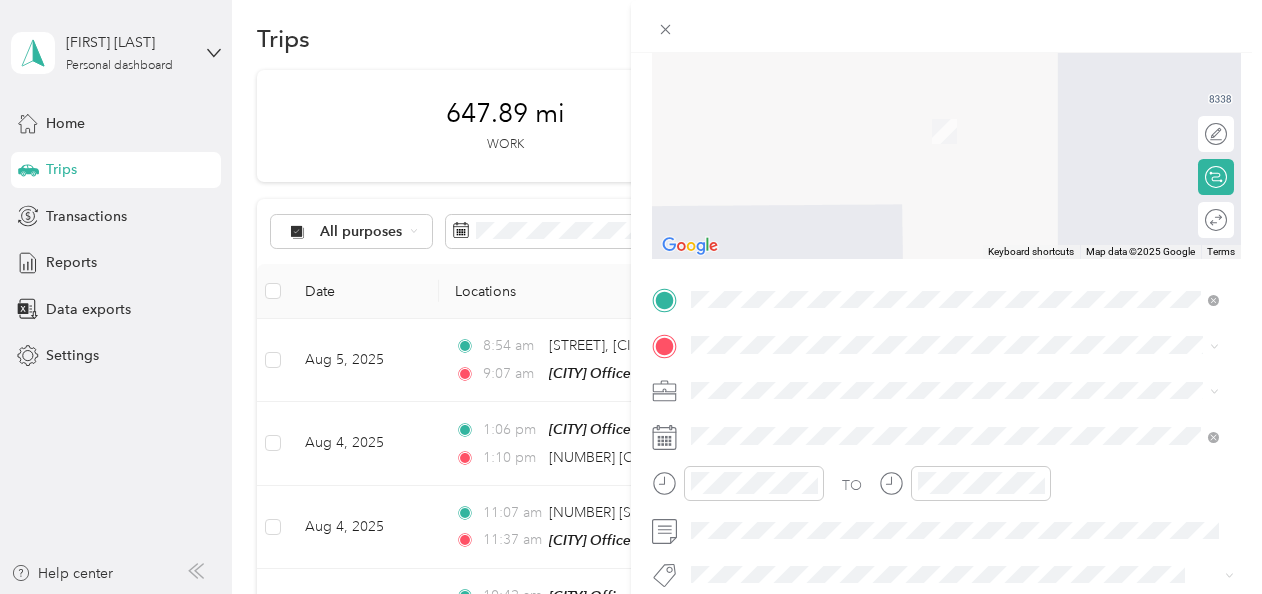 click on "Home" at bounding box center (884, 191) 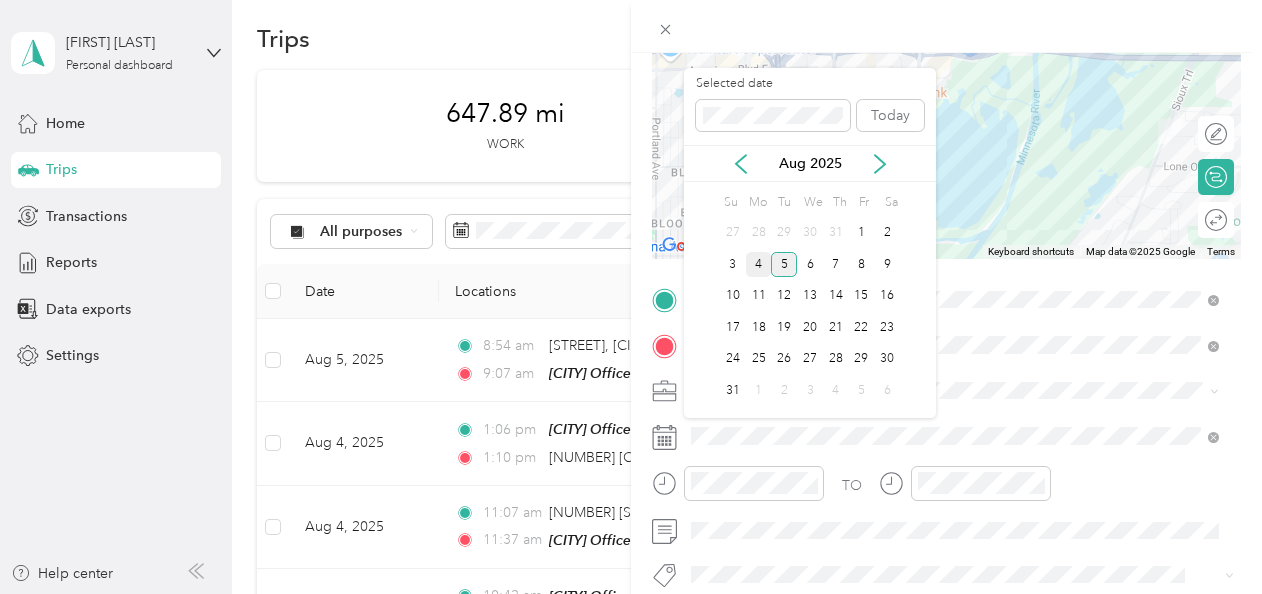 click on "4" at bounding box center (759, 264) 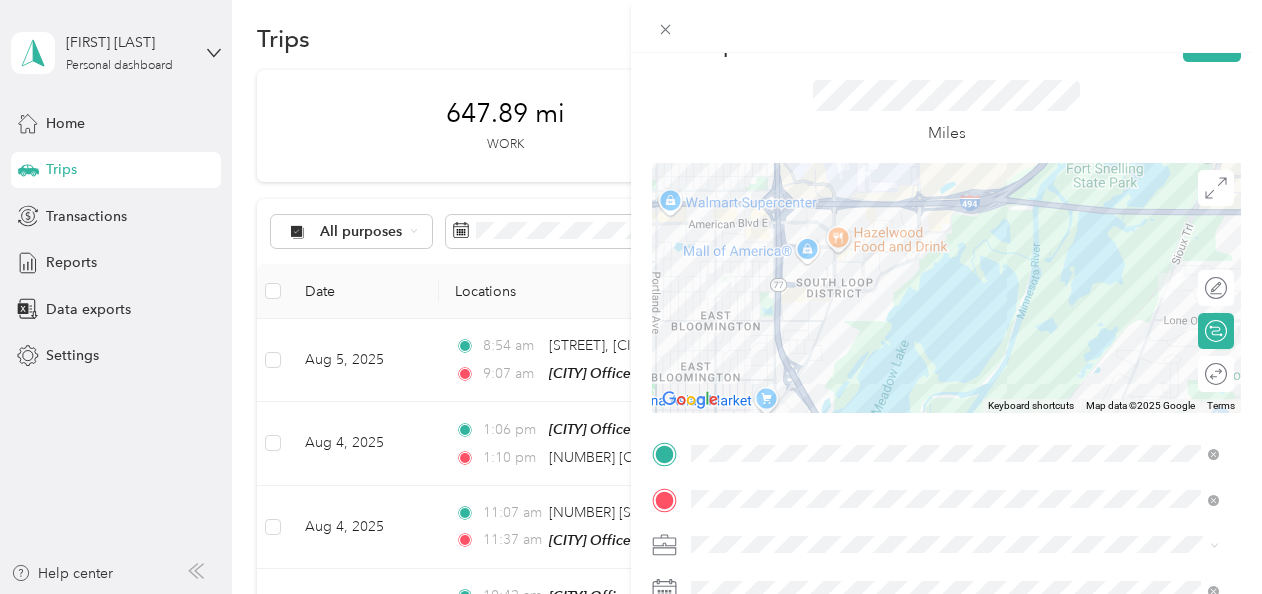 scroll, scrollTop: 0, scrollLeft: 0, axis: both 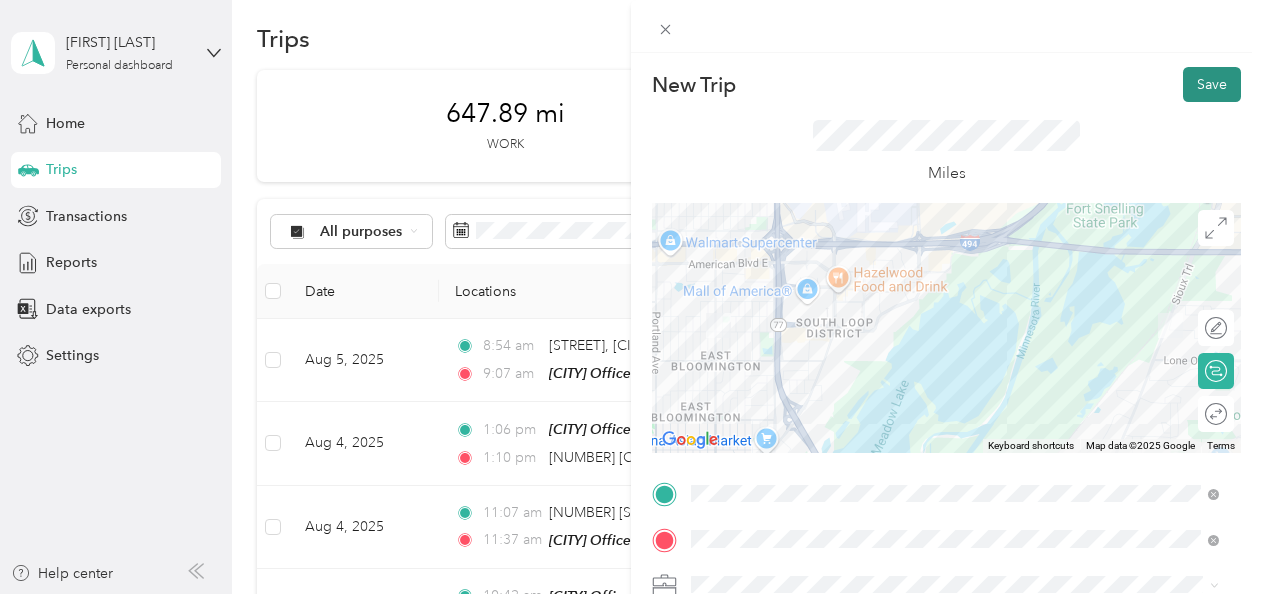 click on "Save" at bounding box center [1212, 84] 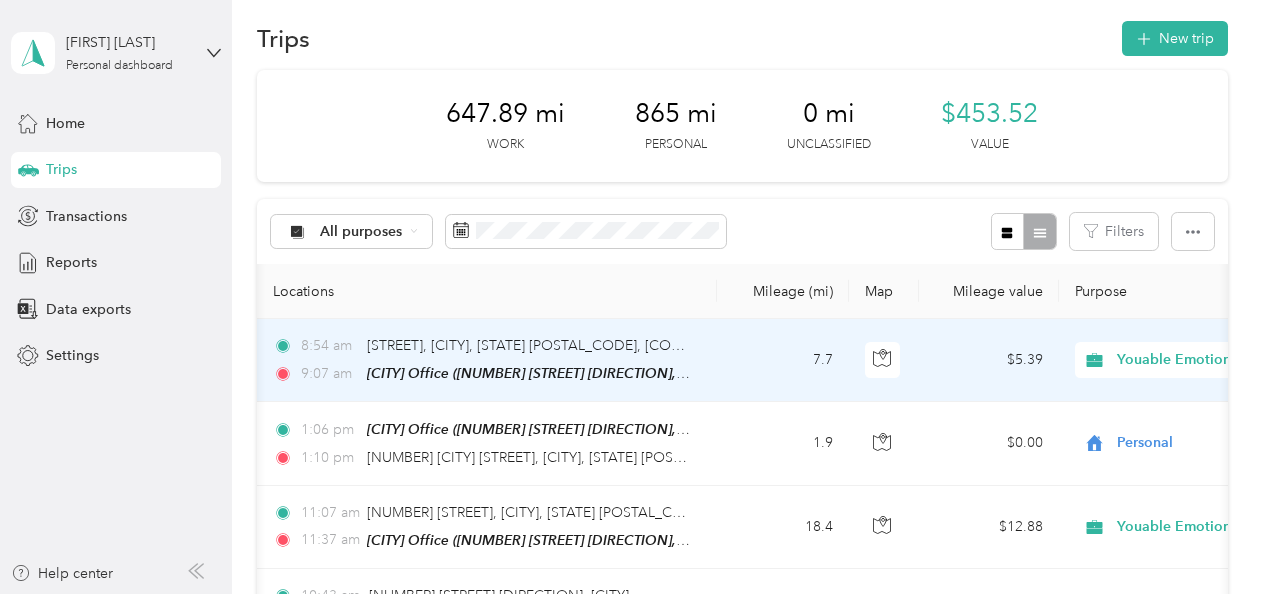 scroll, scrollTop: 0, scrollLeft: 288, axis: horizontal 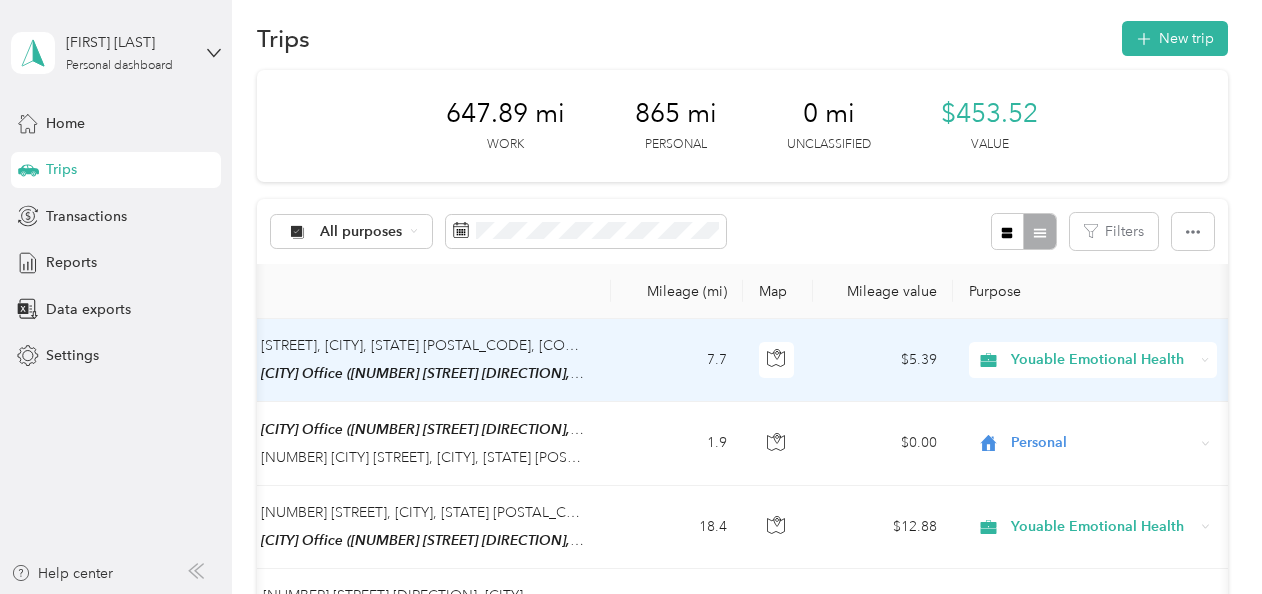 click on "7.7" at bounding box center (677, 360) 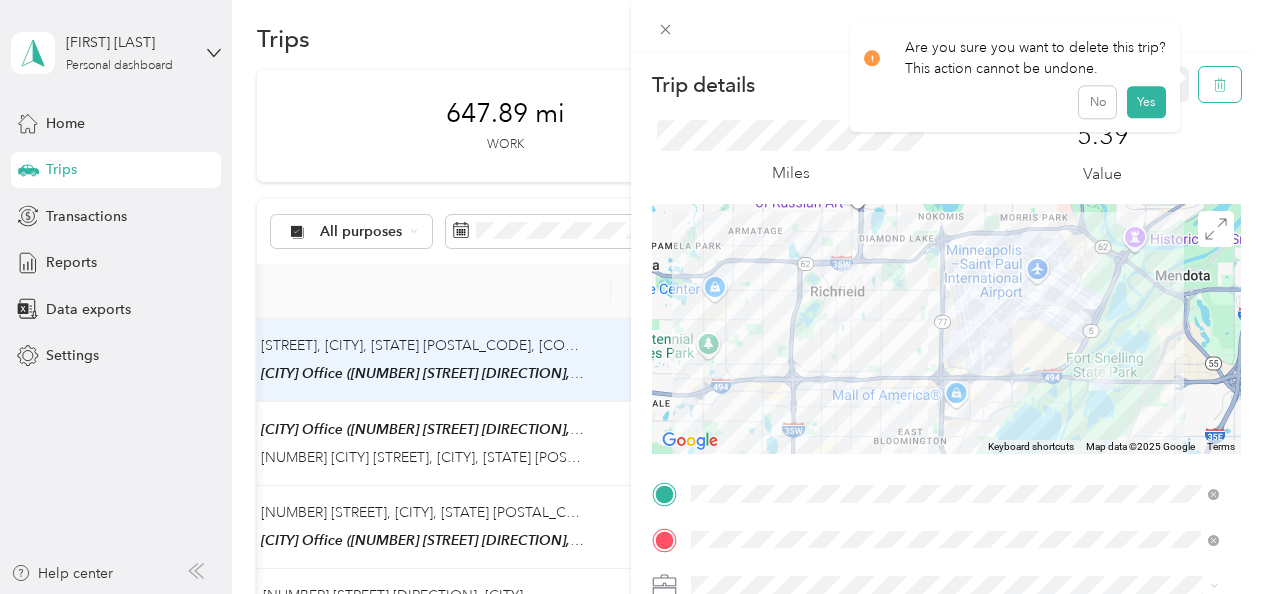 click 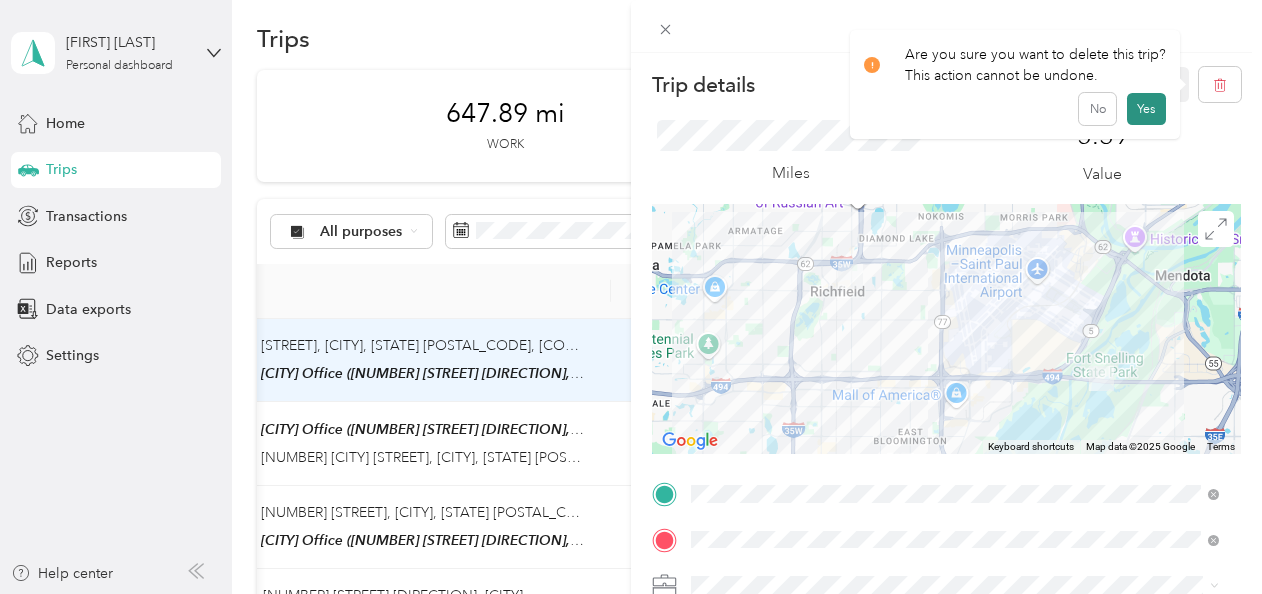 click on "Yes" at bounding box center [1146, 109] 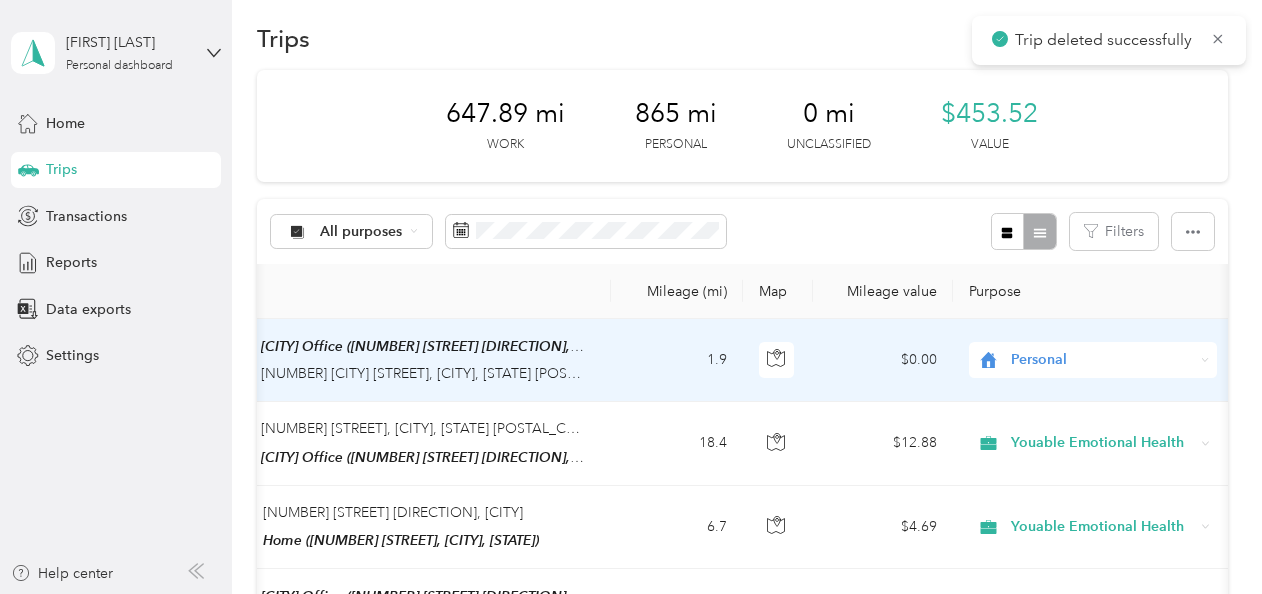 scroll, scrollTop: 0, scrollLeft: 0, axis: both 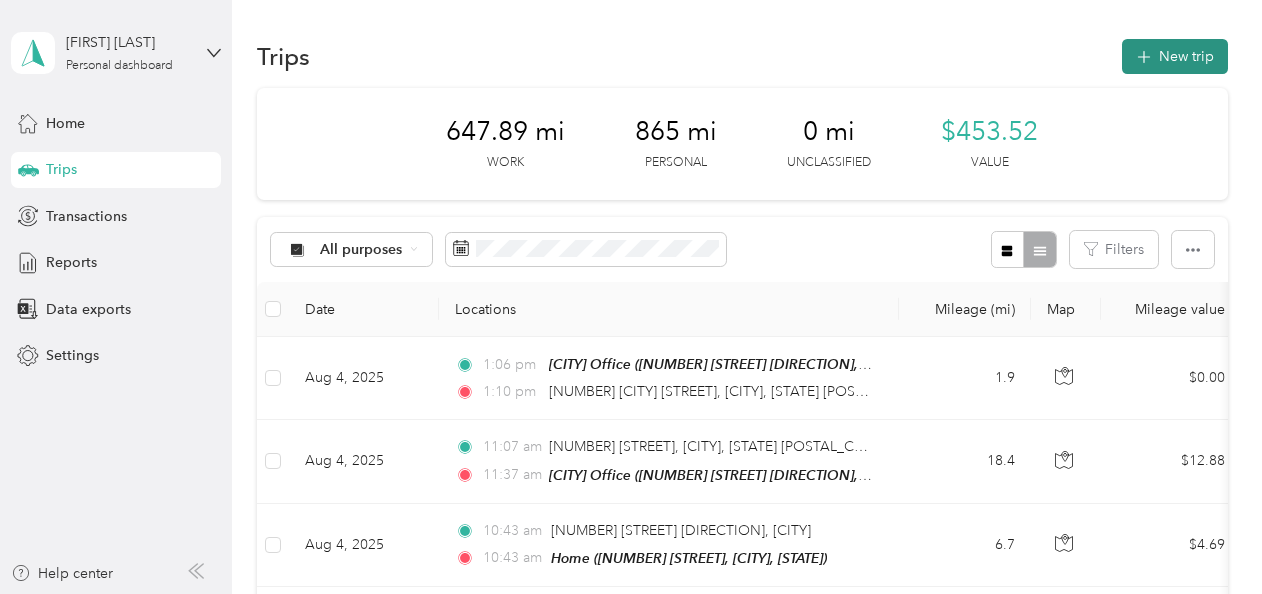 click on "New trip" at bounding box center (1175, 56) 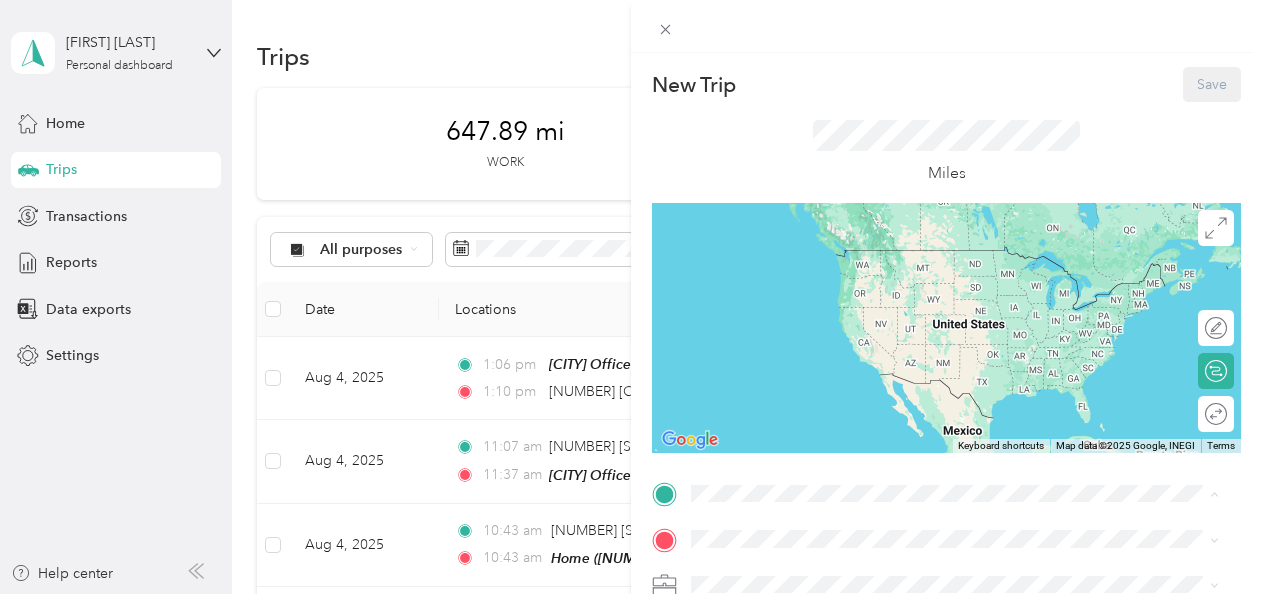 click on "Home [NUMBER] [STREET], [CITY], [STATE], [COUNTRY]" at bounding box center [884, 360] 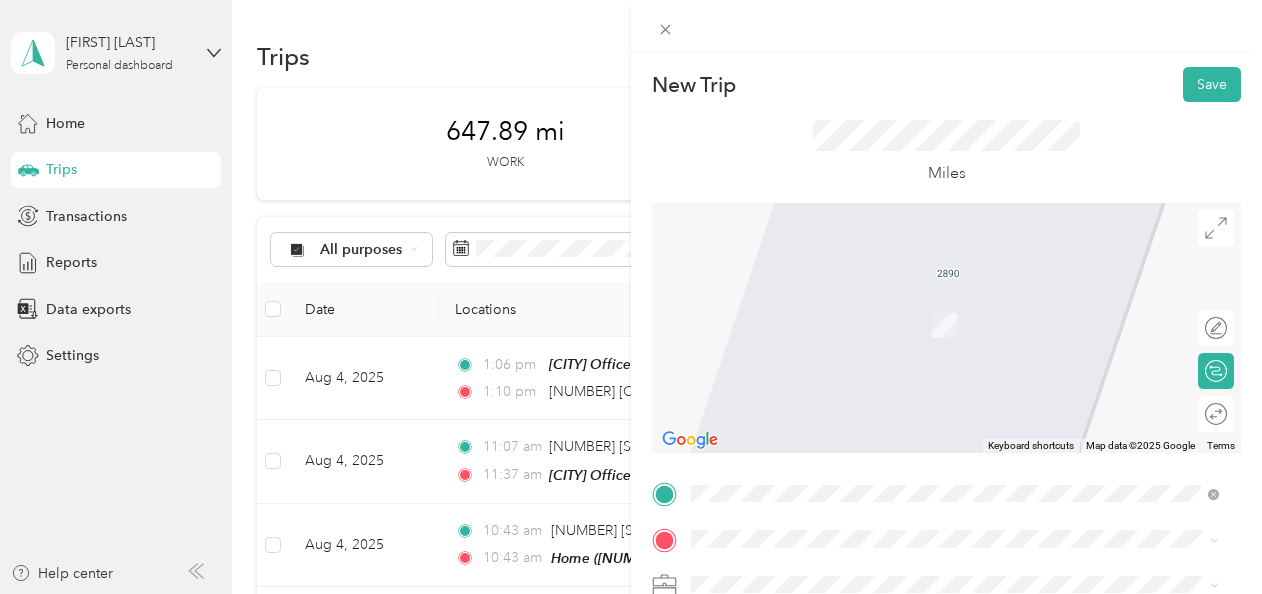 click on "TEAM [CITY] Office [NUMBER] [STREET] [DIRECTION], [POSTAL_CODE], [CITY], [STATE], [COUNTRY]" at bounding box center (970, 318) 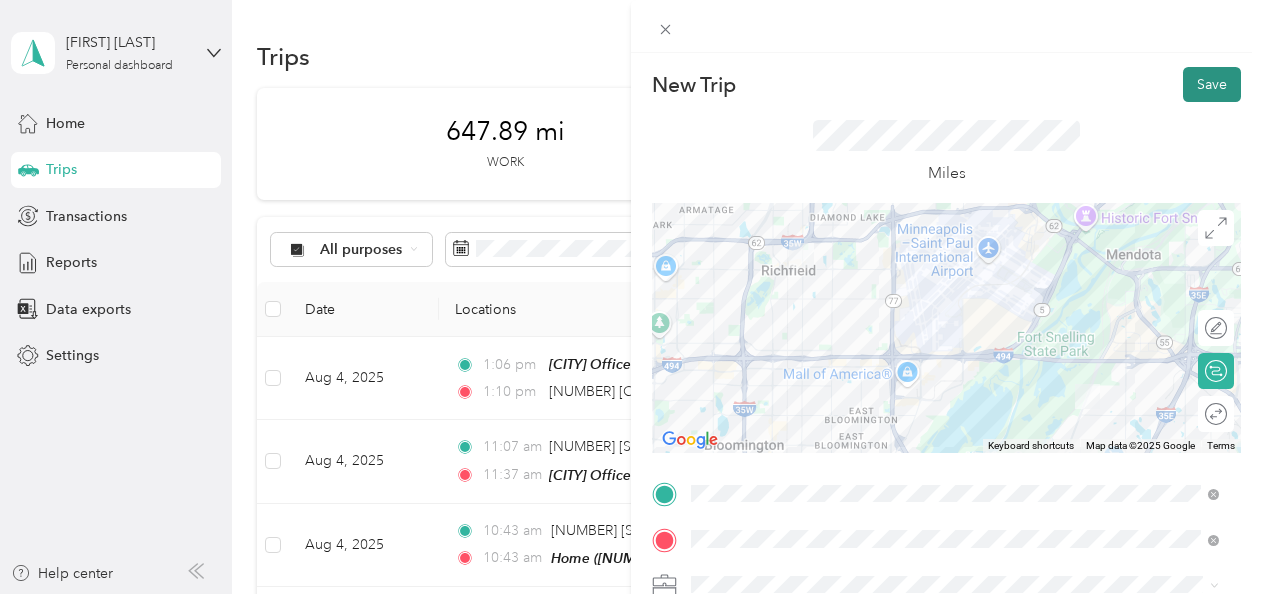 click on "Save" at bounding box center [1212, 84] 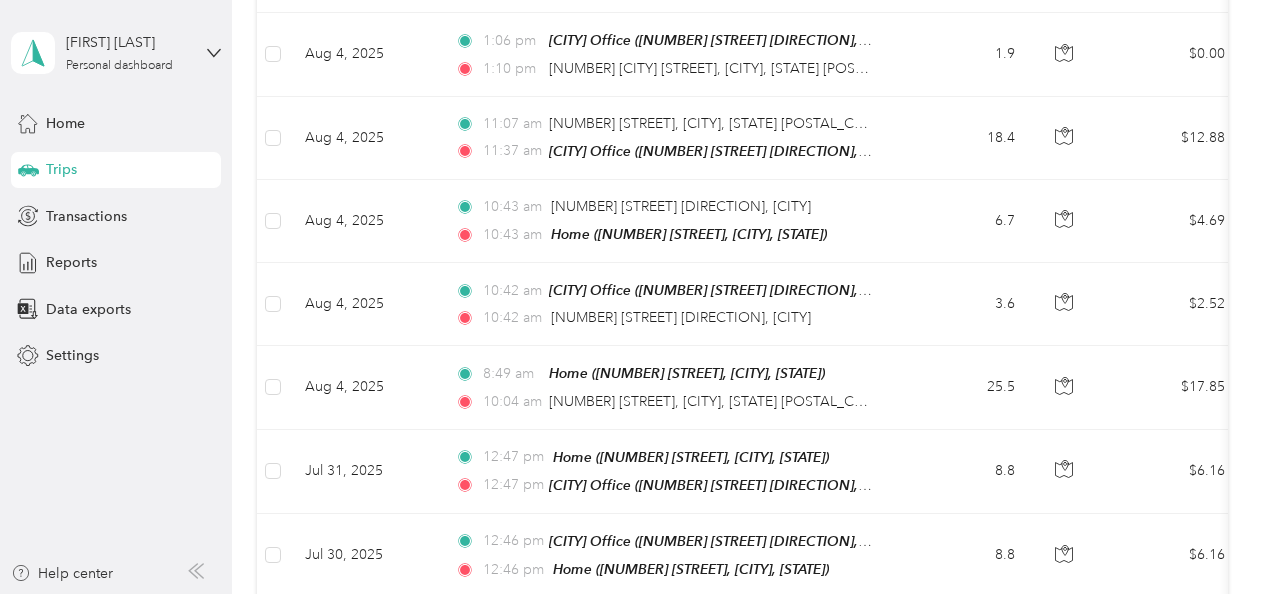 scroll, scrollTop: 0, scrollLeft: 0, axis: both 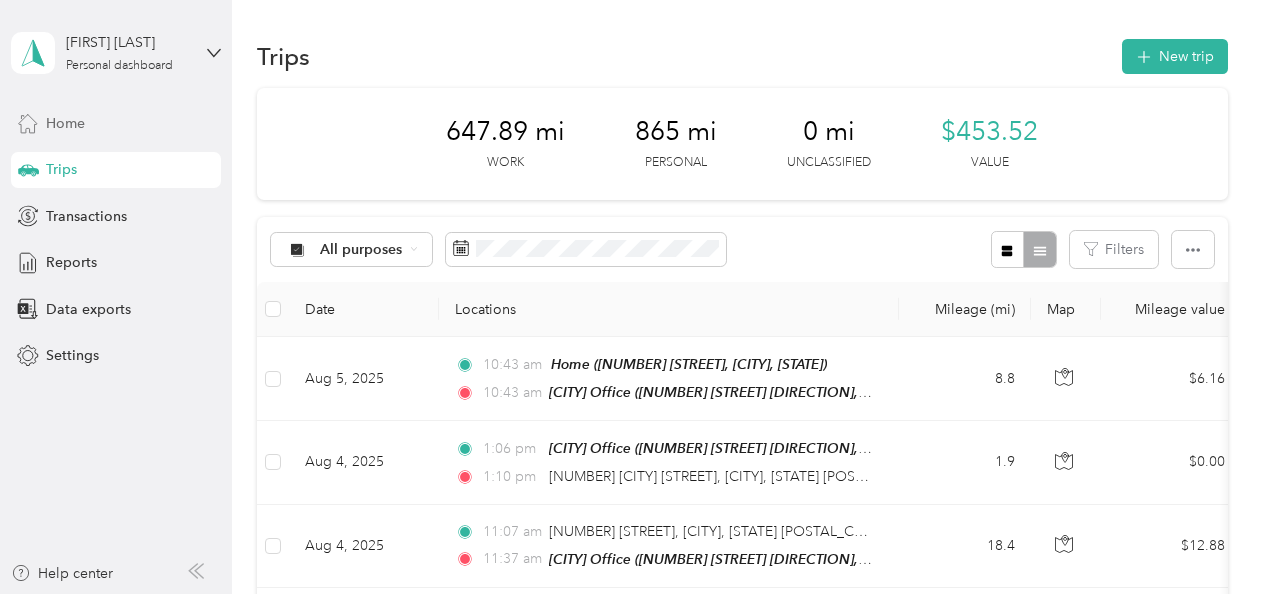 click on "Home" at bounding box center (65, 123) 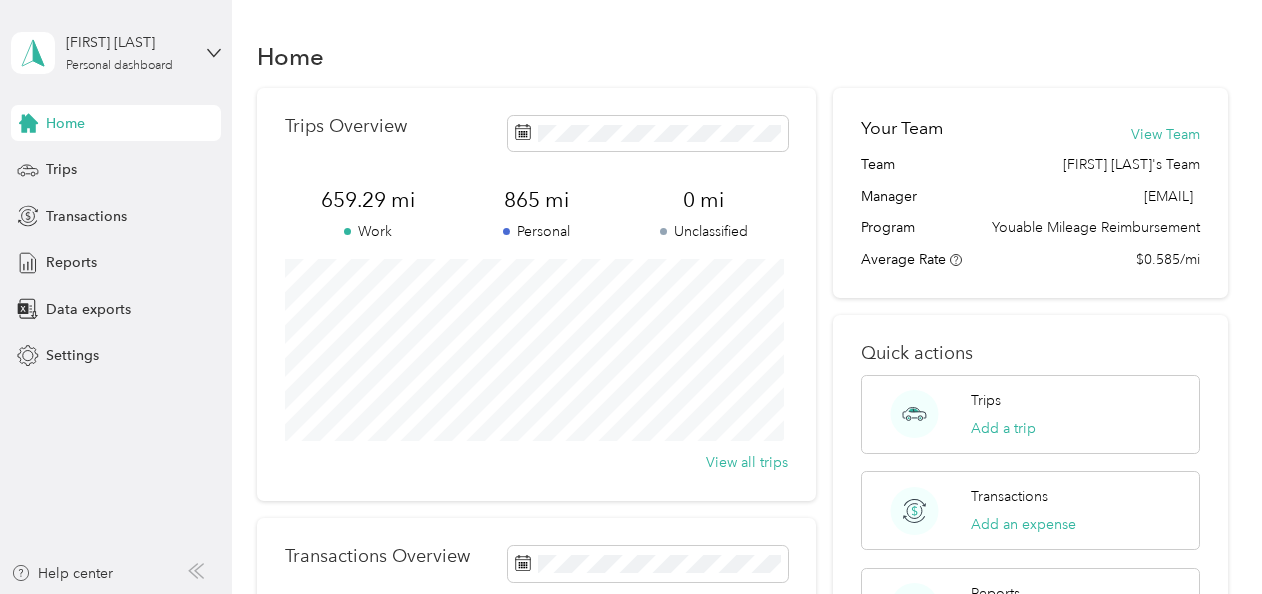 scroll, scrollTop: 396, scrollLeft: 0, axis: vertical 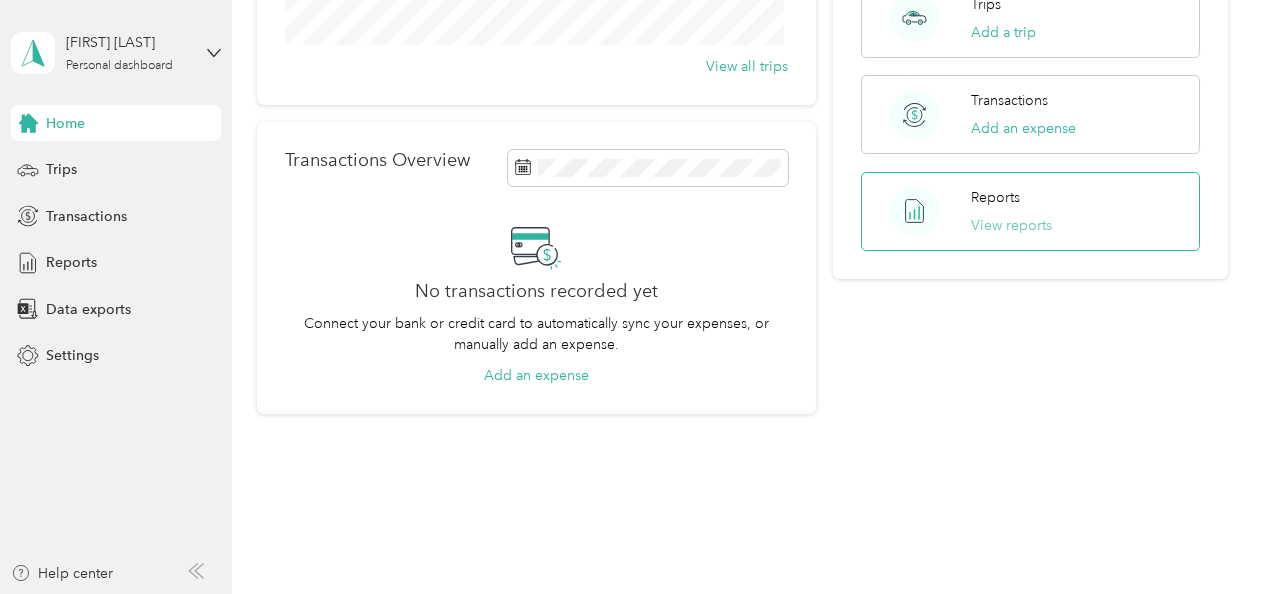 click on "View reports" at bounding box center (1011, 225) 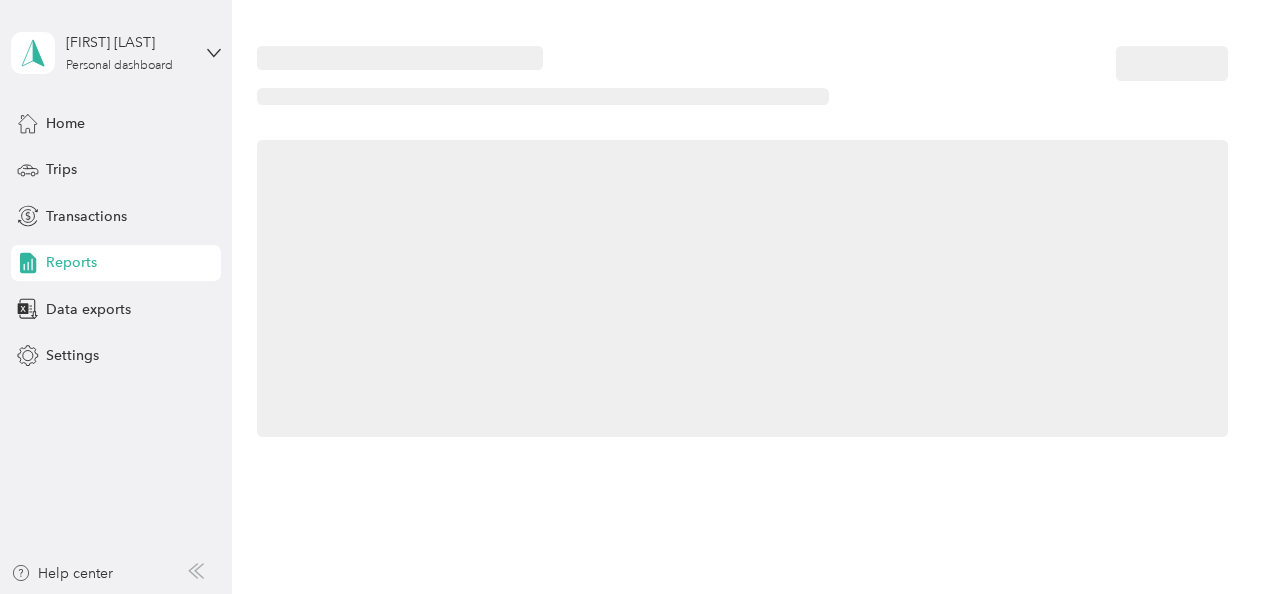 scroll, scrollTop: 0, scrollLeft: 0, axis: both 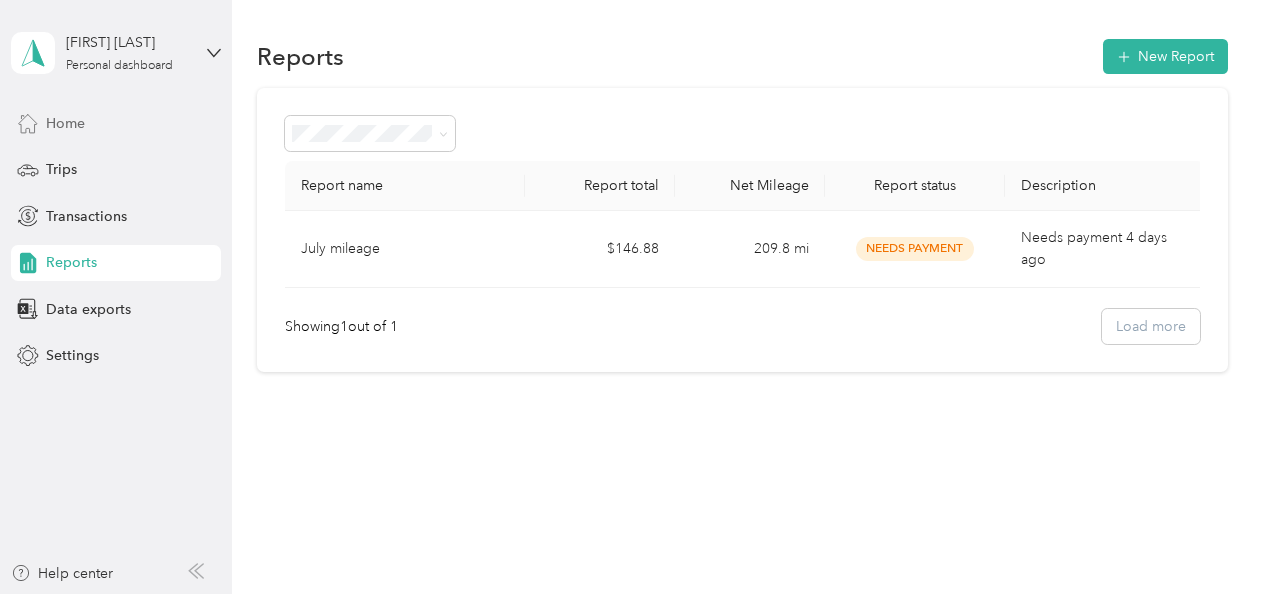 click on "Home" at bounding box center [65, 123] 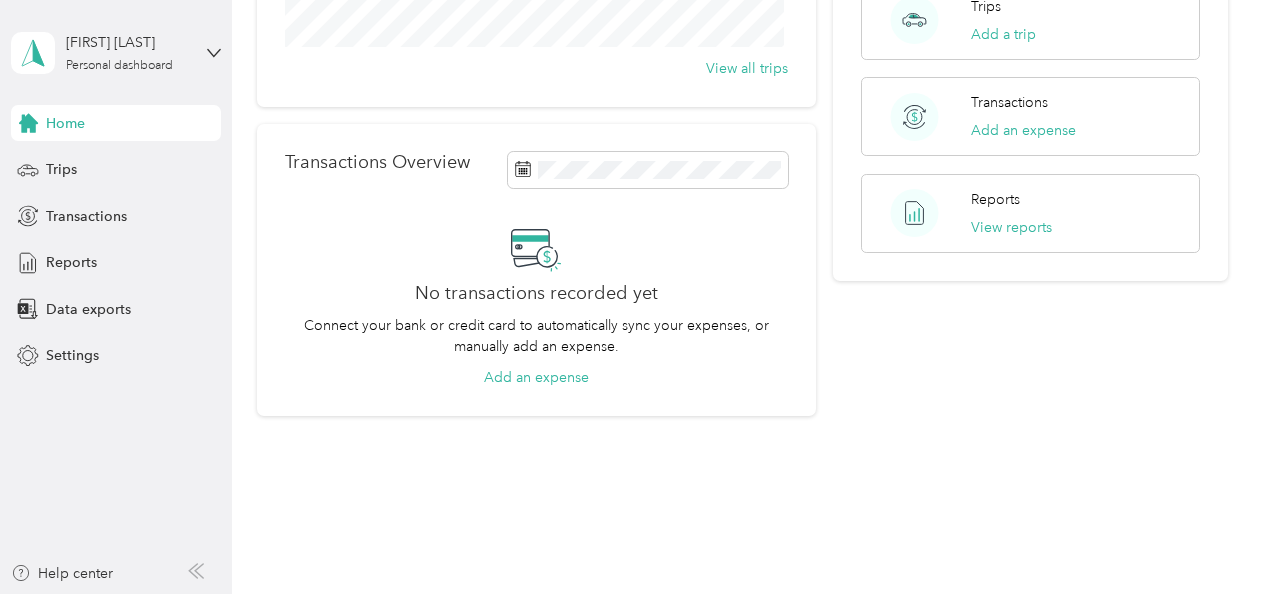 scroll, scrollTop: 0, scrollLeft: 0, axis: both 